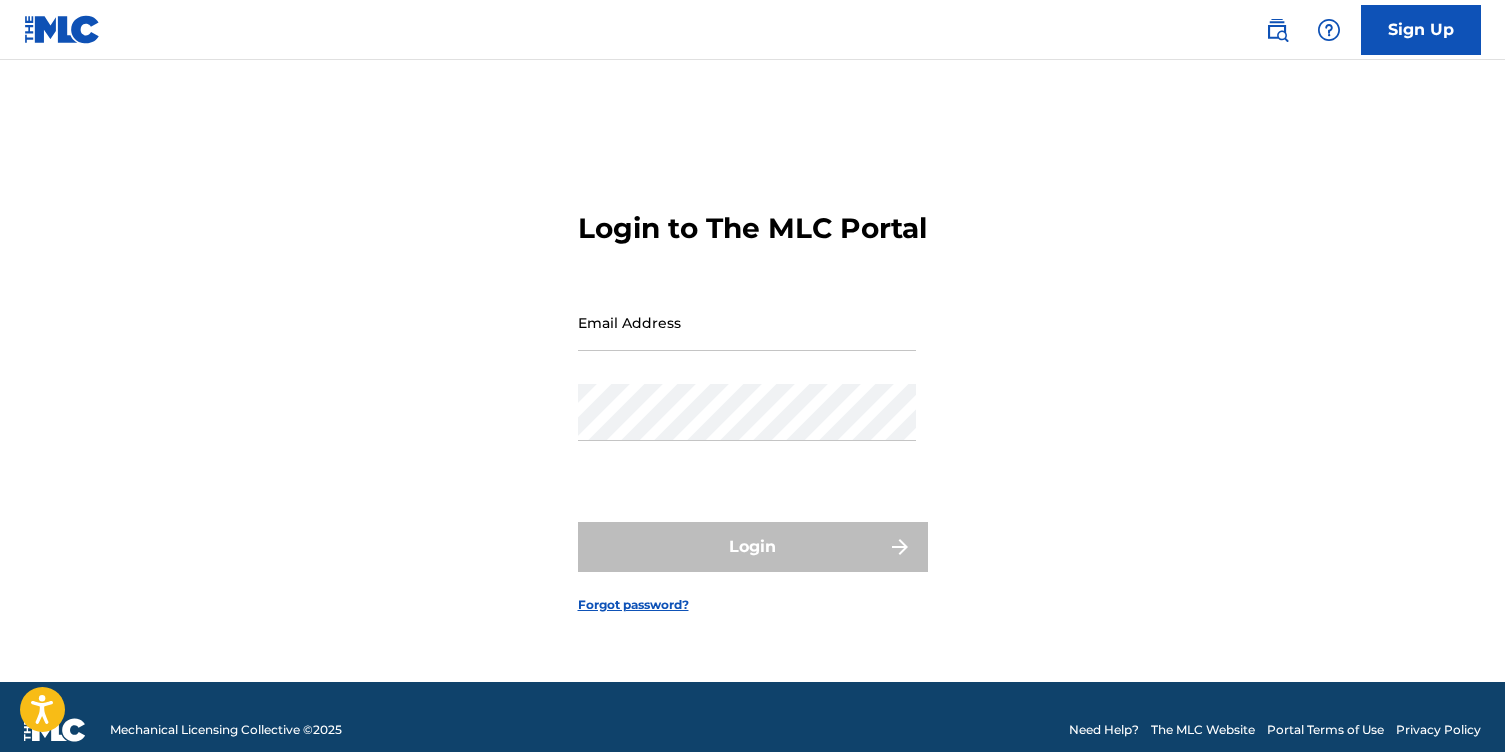 scroll, scrollTop: 0, scrollLeft: 0, axis: both 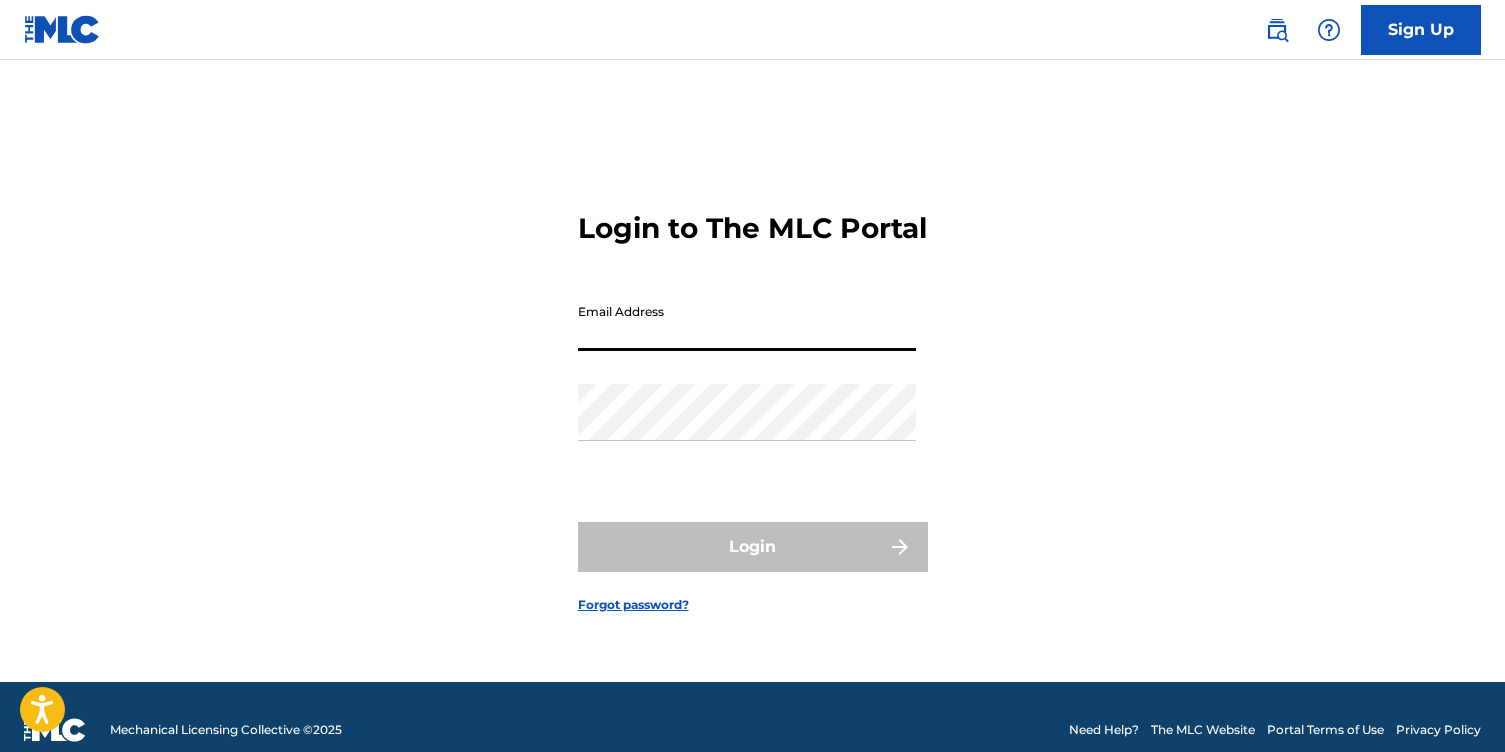 click on "Email Address" at bounding box center [747, 322] 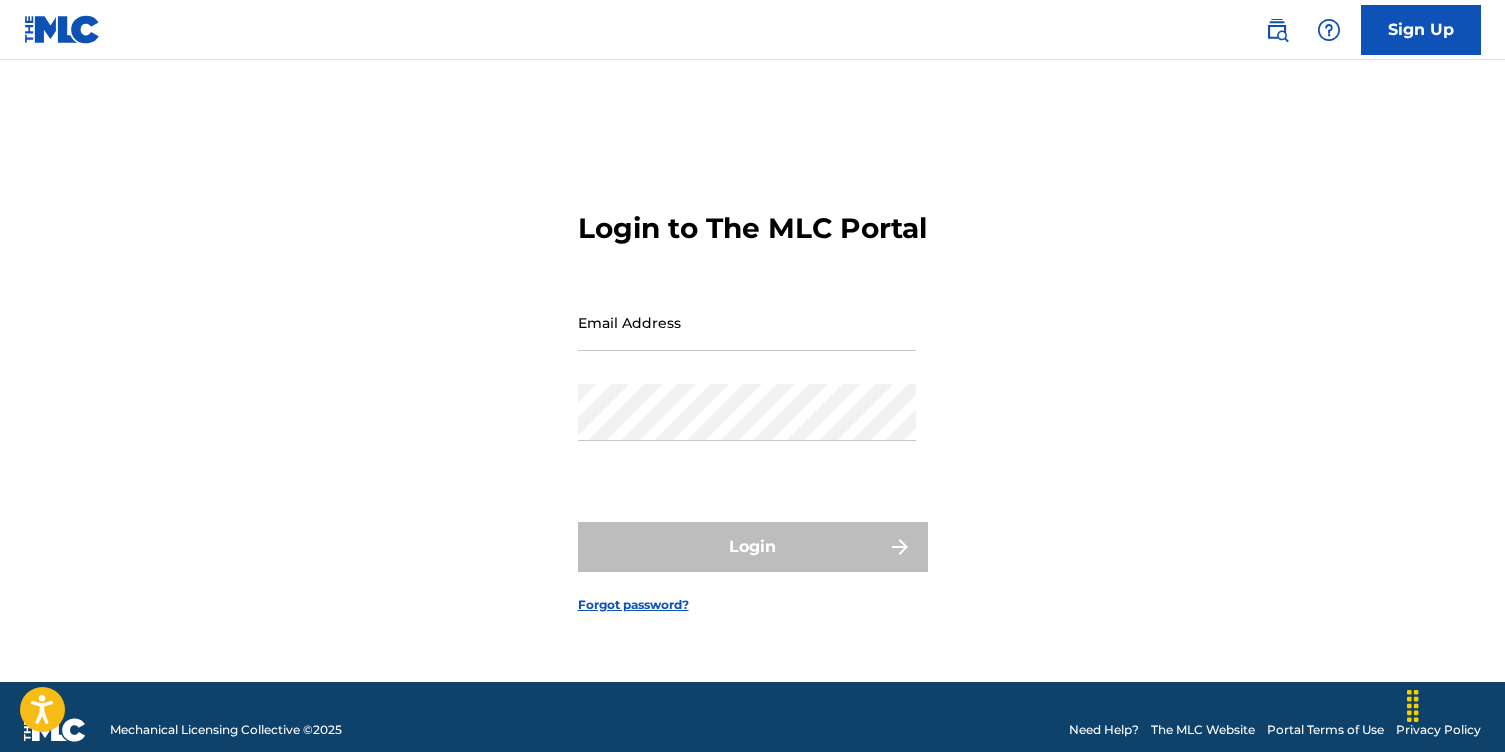 type on "operations@example.com" 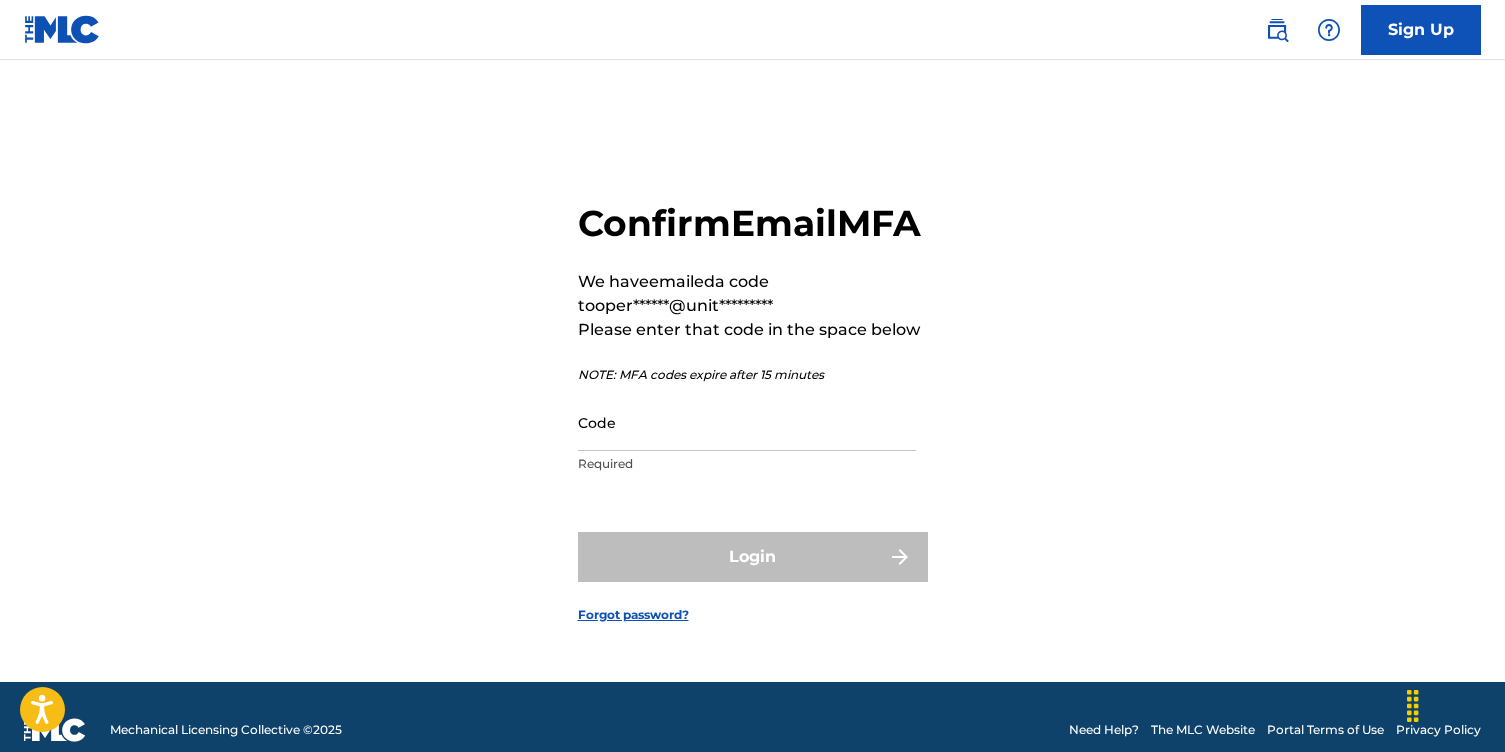 click on "Code" at bounding box center [747, 422] 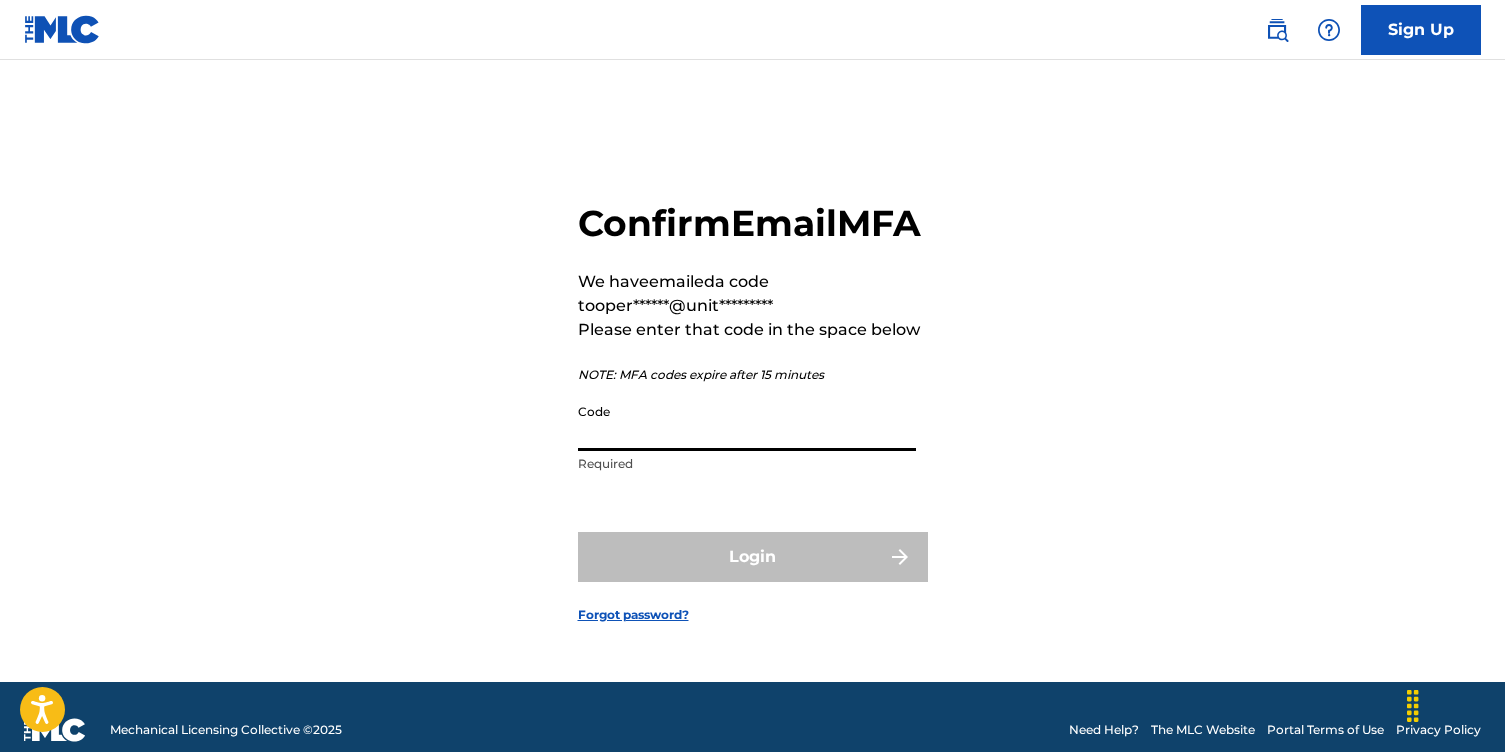 click on "Code" at bounding box center [747, 422] 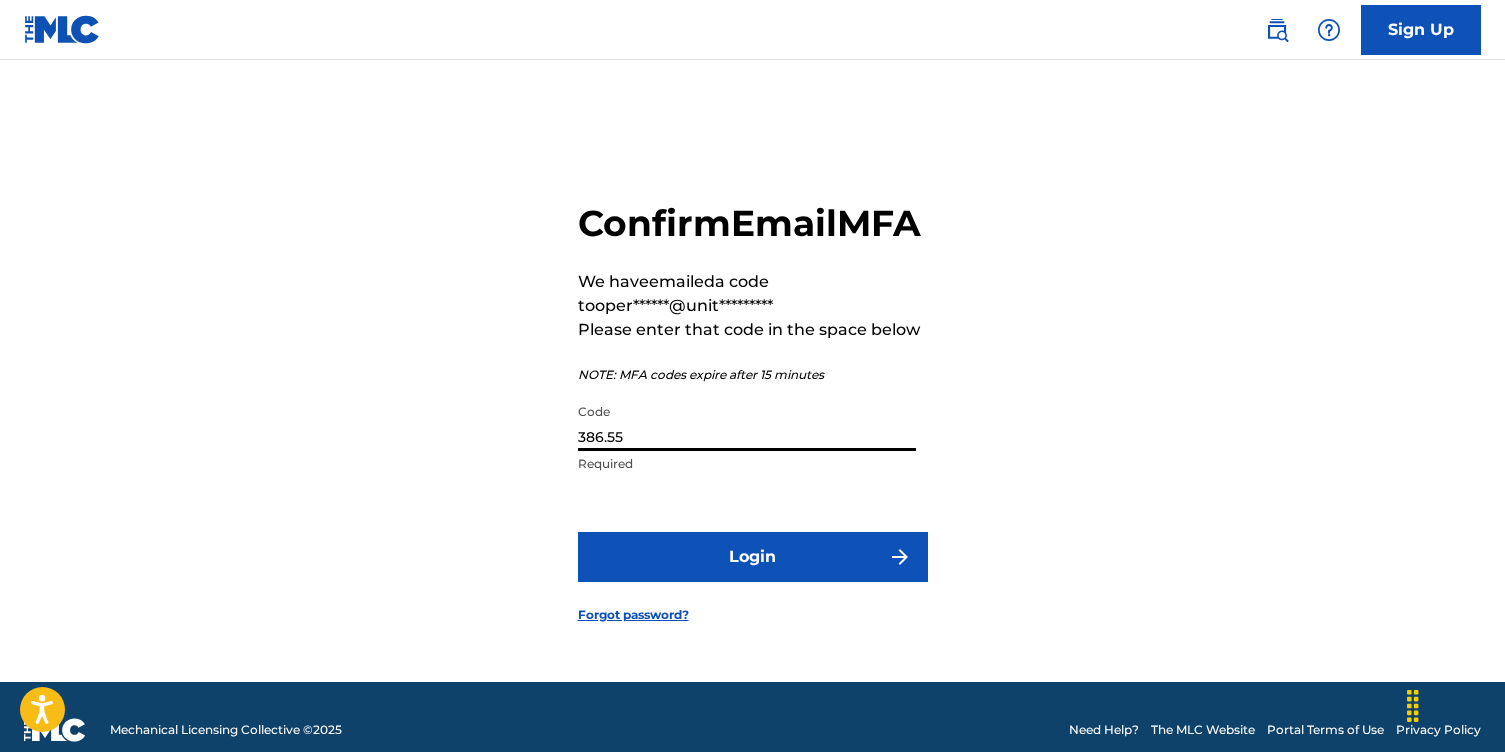 click on "386.55" at bounding box center [747, 422] 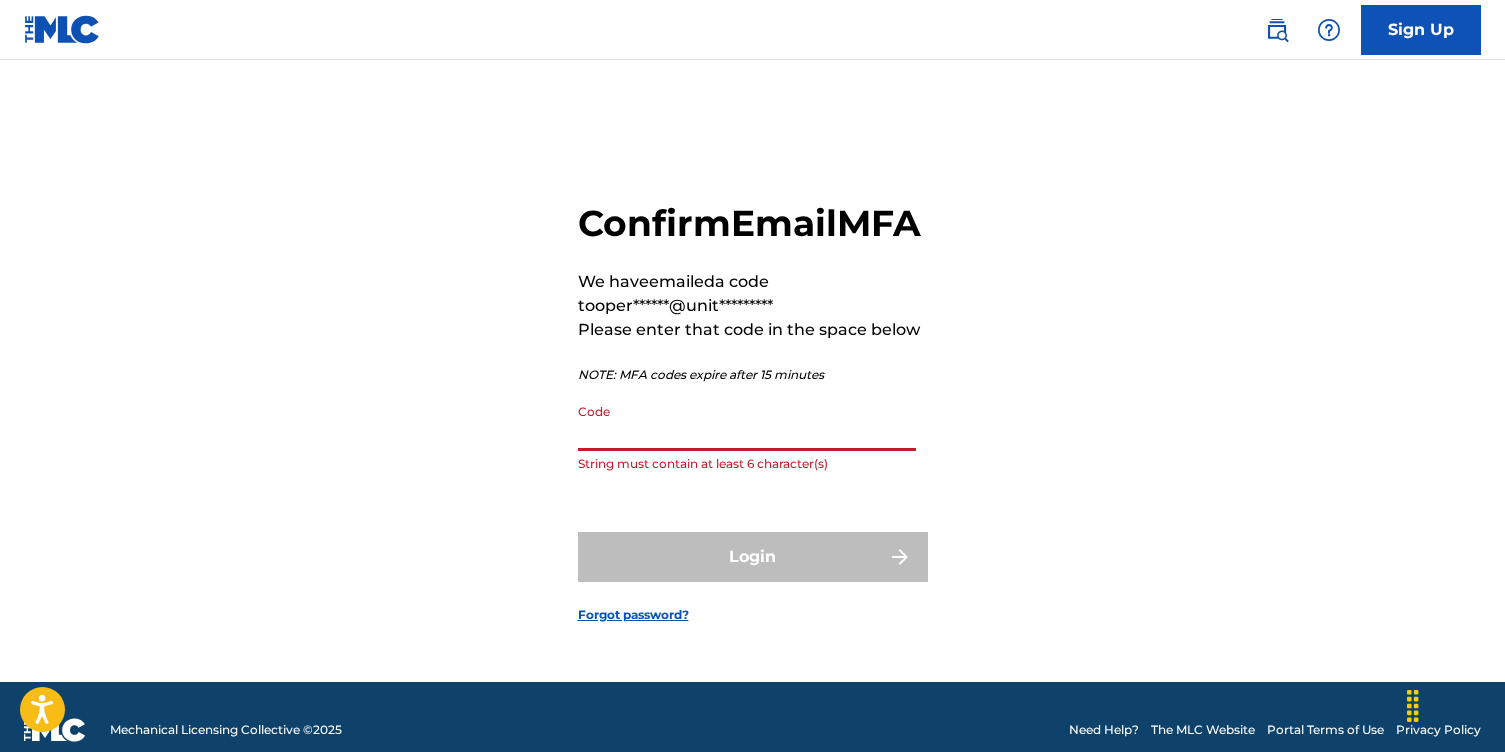paste on "[NUMBER]" 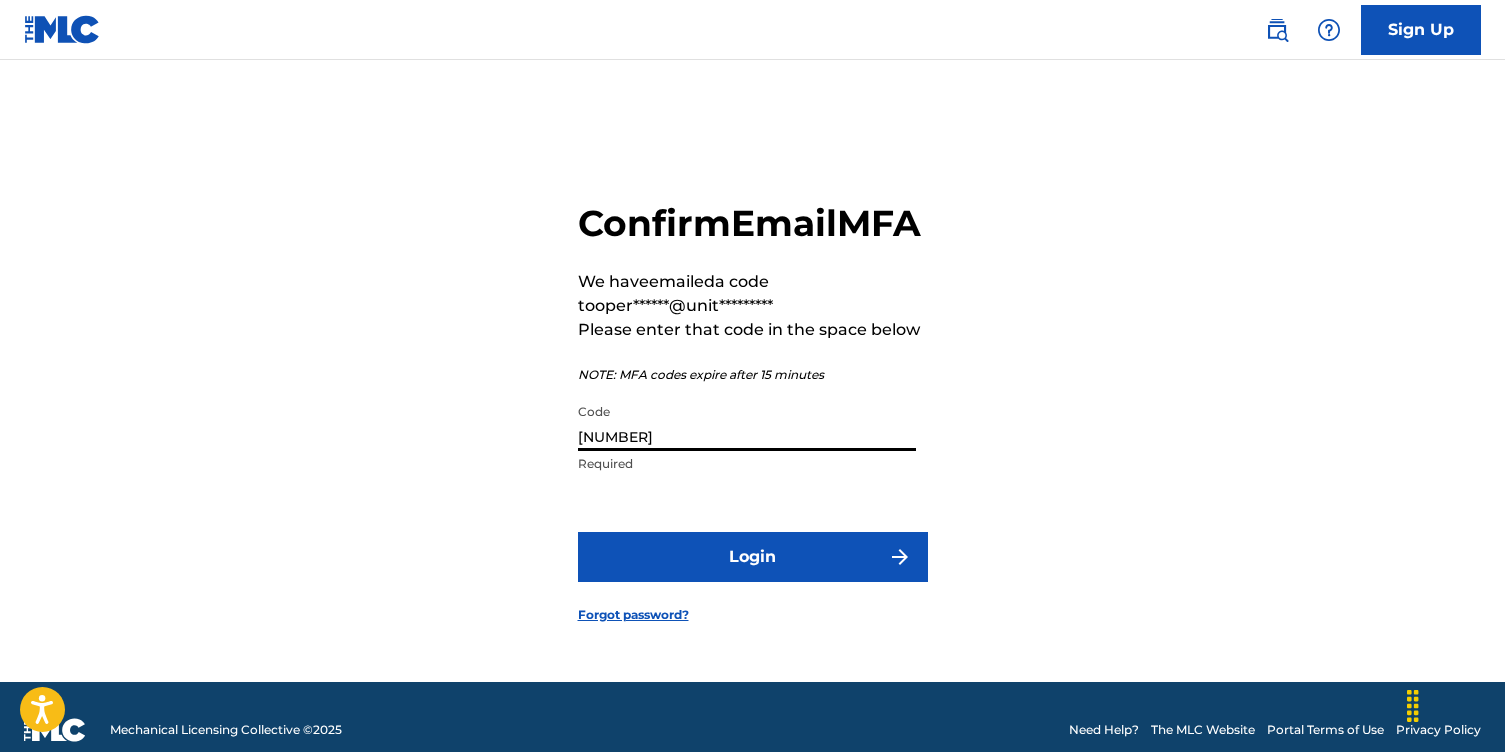 type on "[NUMBER]" 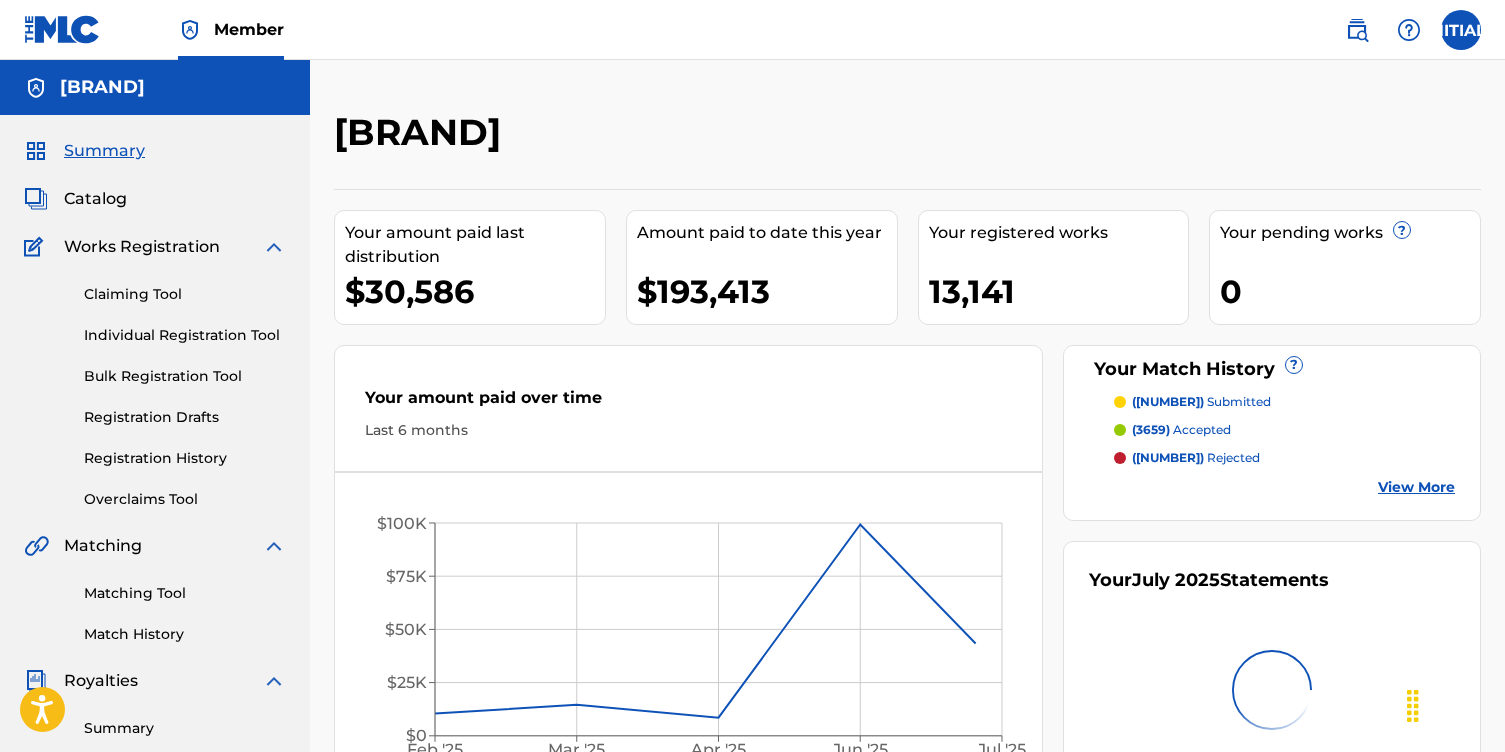 scroll, scrollTop: 0, scrollLeft: 0, axis: both 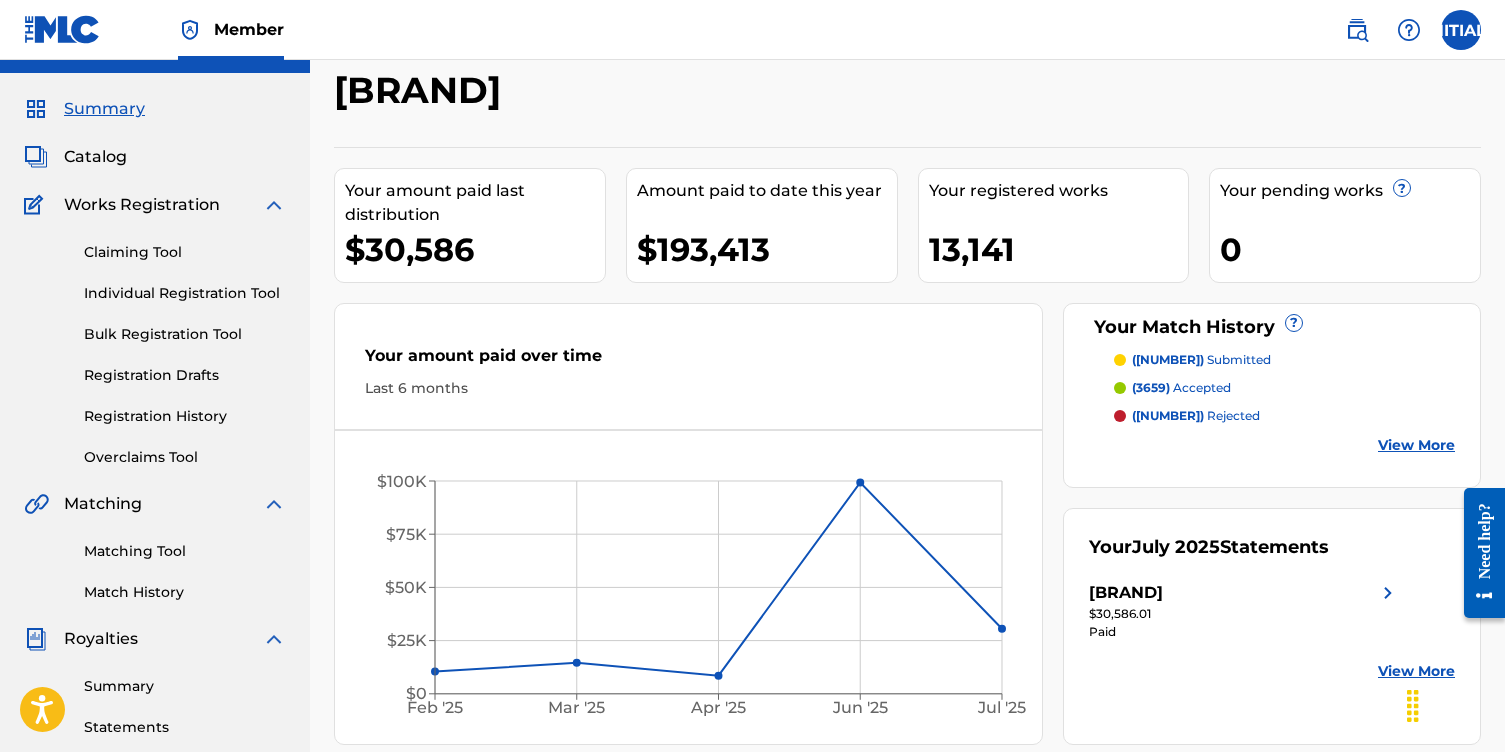 click on "Claiming Tool Individual Registration Tool Bulk Registration Tool Registration Drafts Registration History Overclaims Tool" at bounding box center [155, 342] 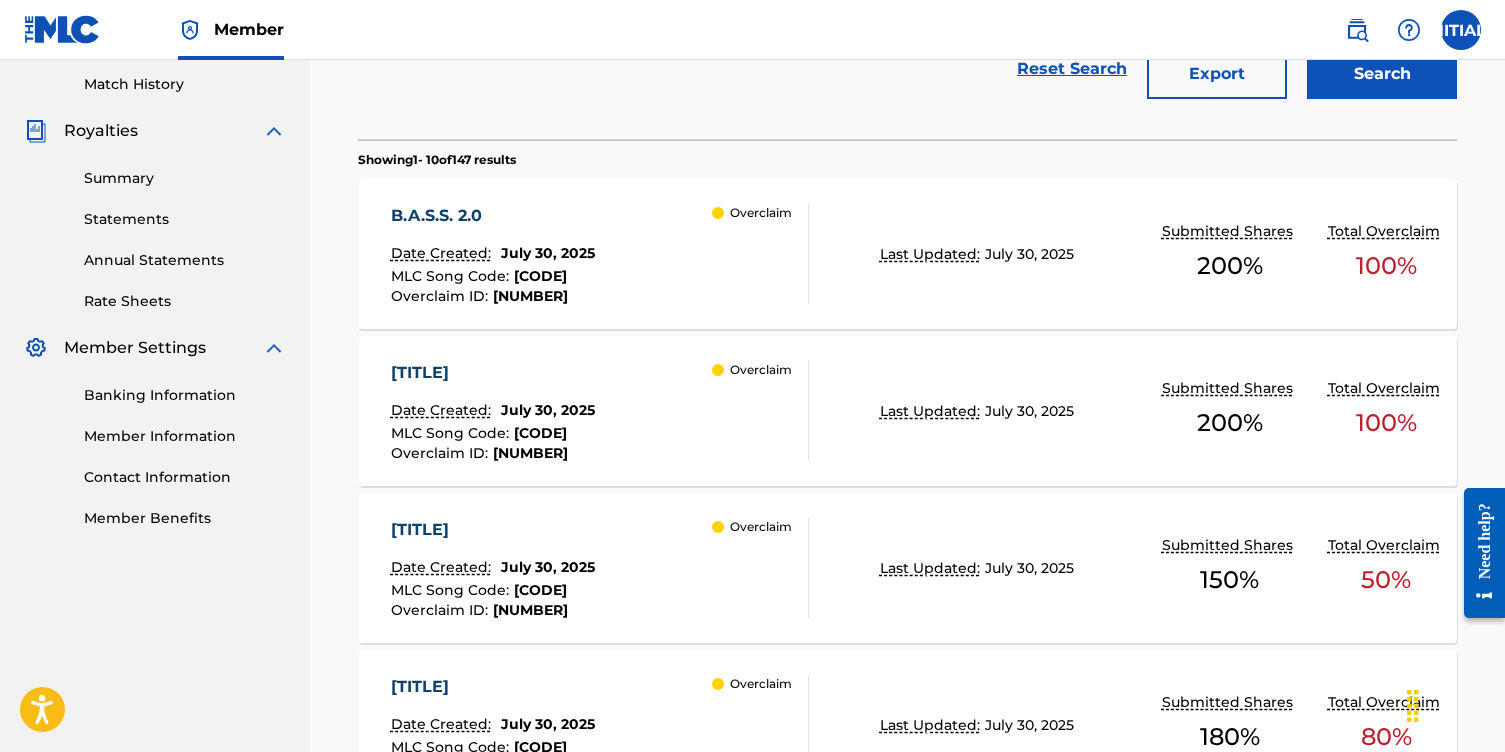 scroll, scrollTop: 546, scrollLeft: 0, axis: vertical 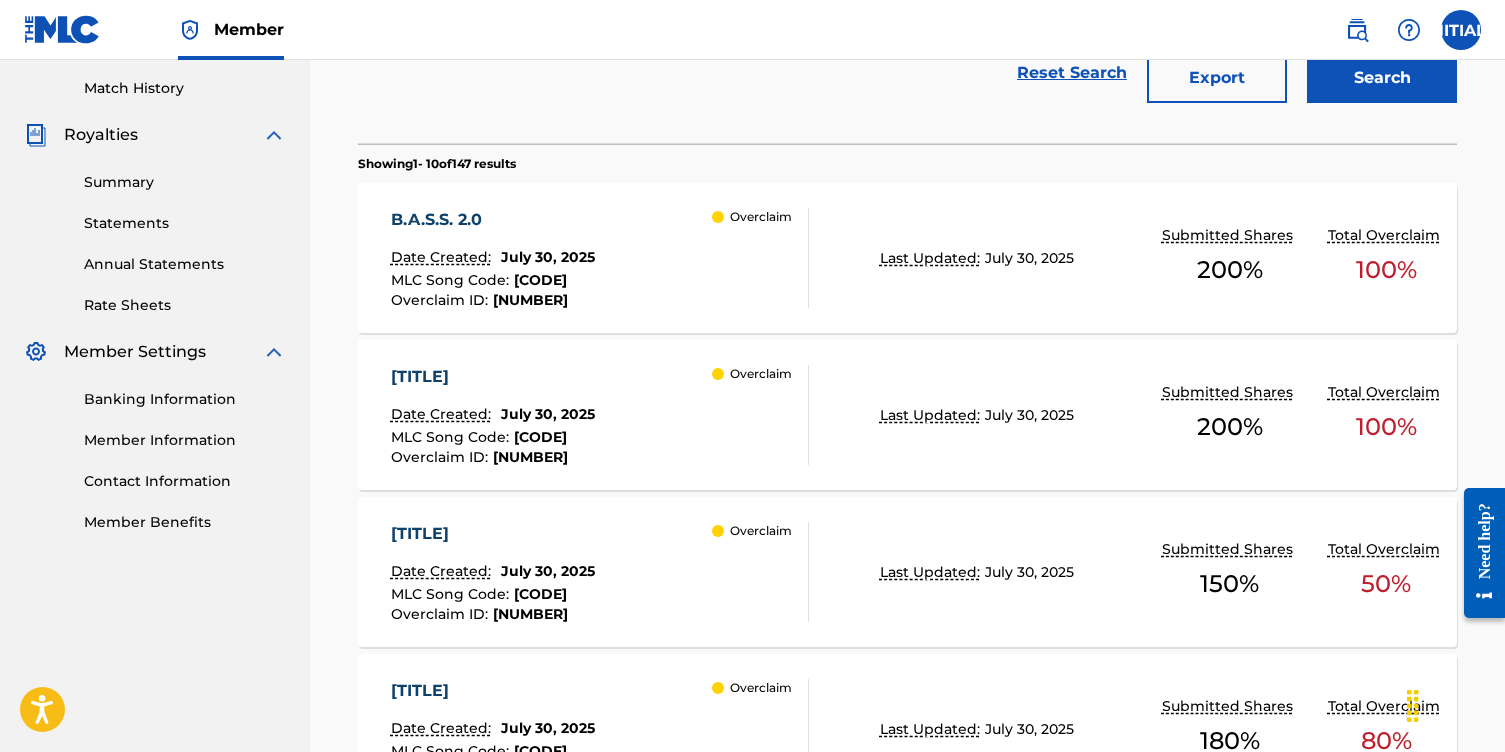 click on "B.A.S.S. 2.0" at bounding box center [493, 220] 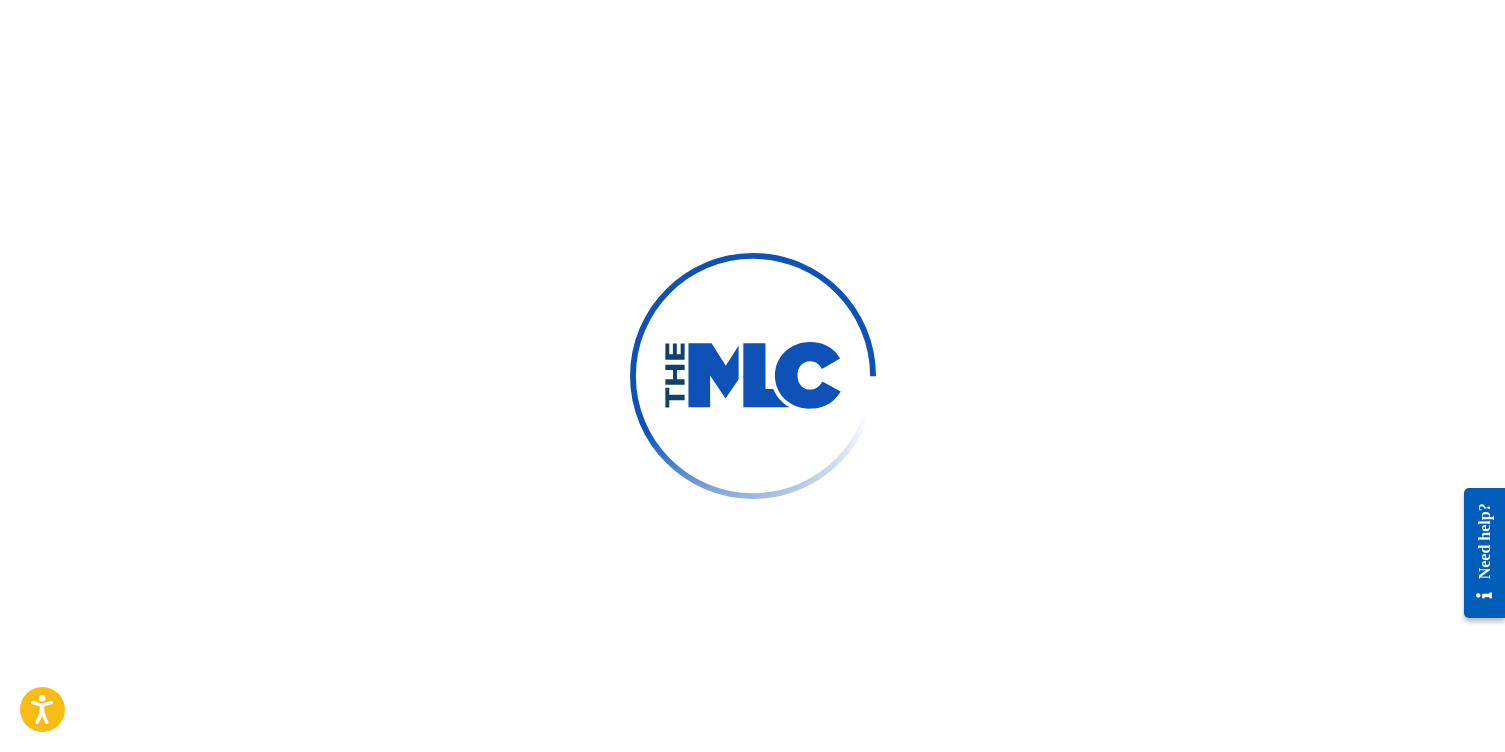scroll, scrollTop: 0, scrollLeft: 0, axis: both 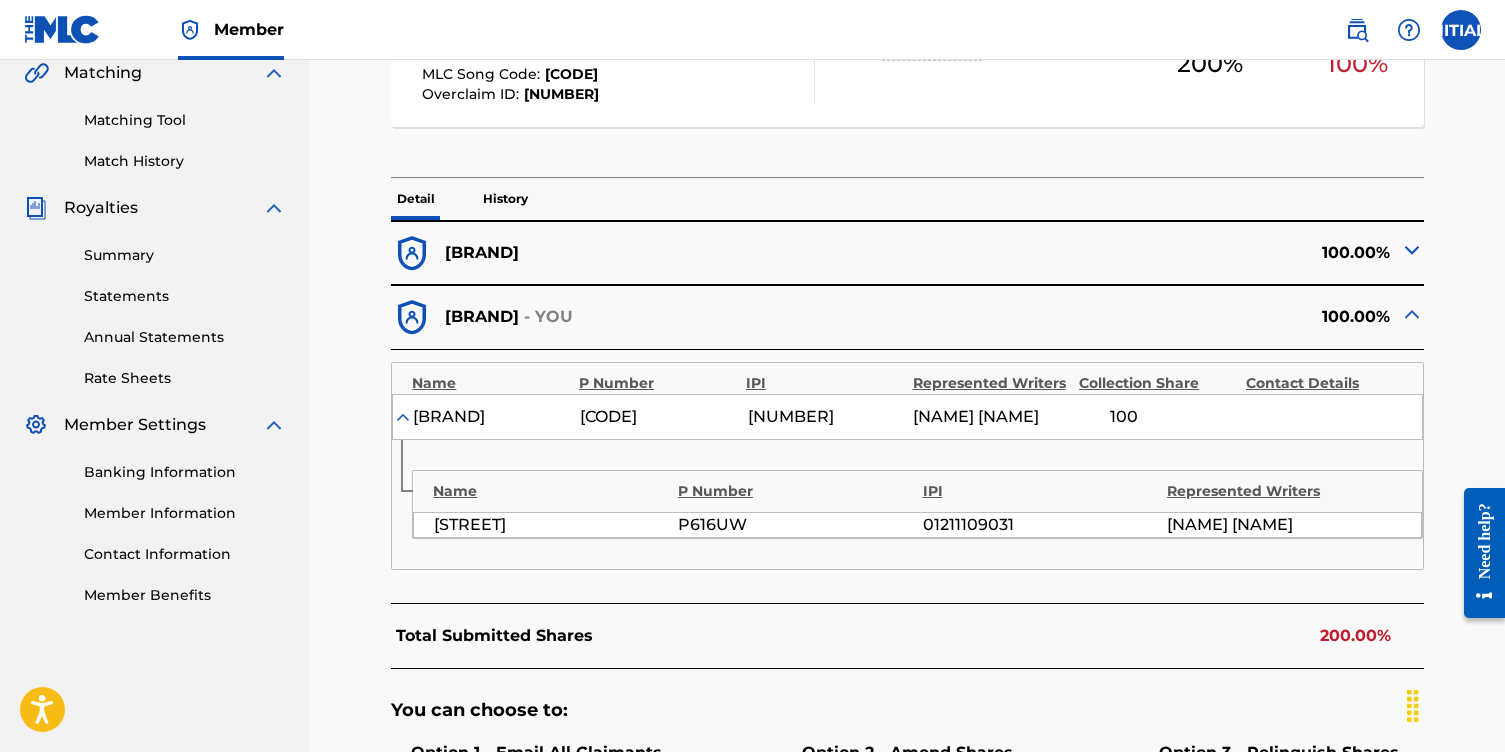 click at bounding box center [1412, 250] 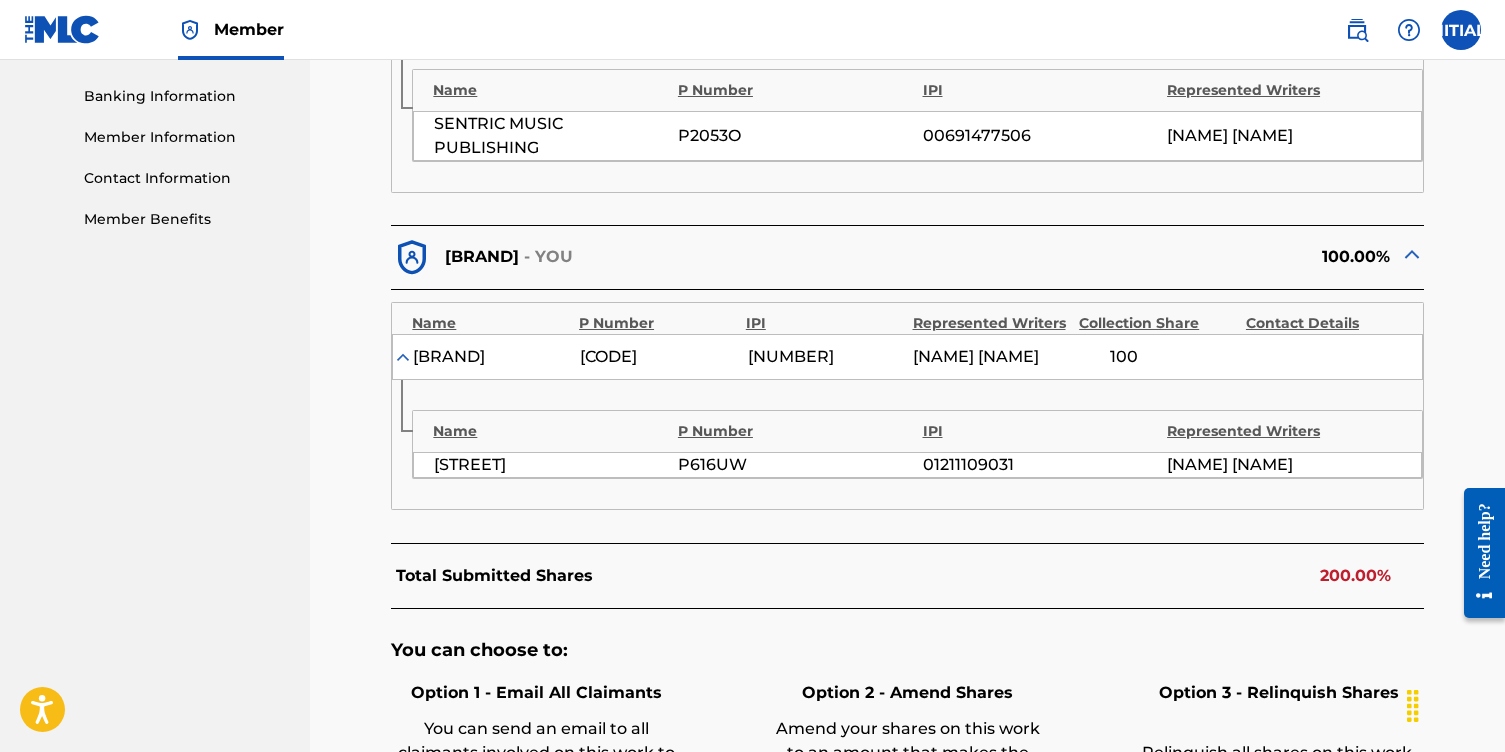 scroll, scrollTop: 1209, scrollLeft: 0, axis: vertical 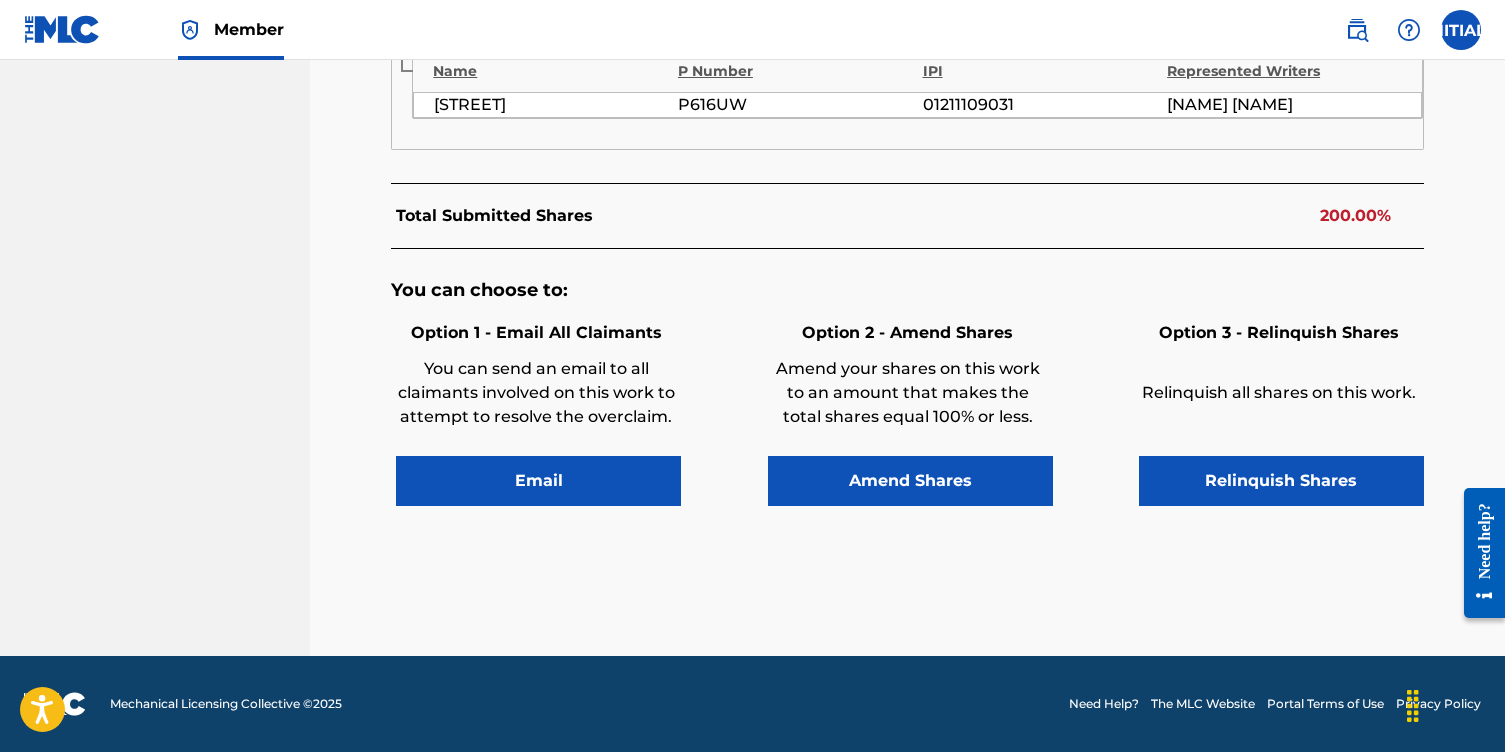 click on "Relinquish Shares" at bounding box center [1281, 481] 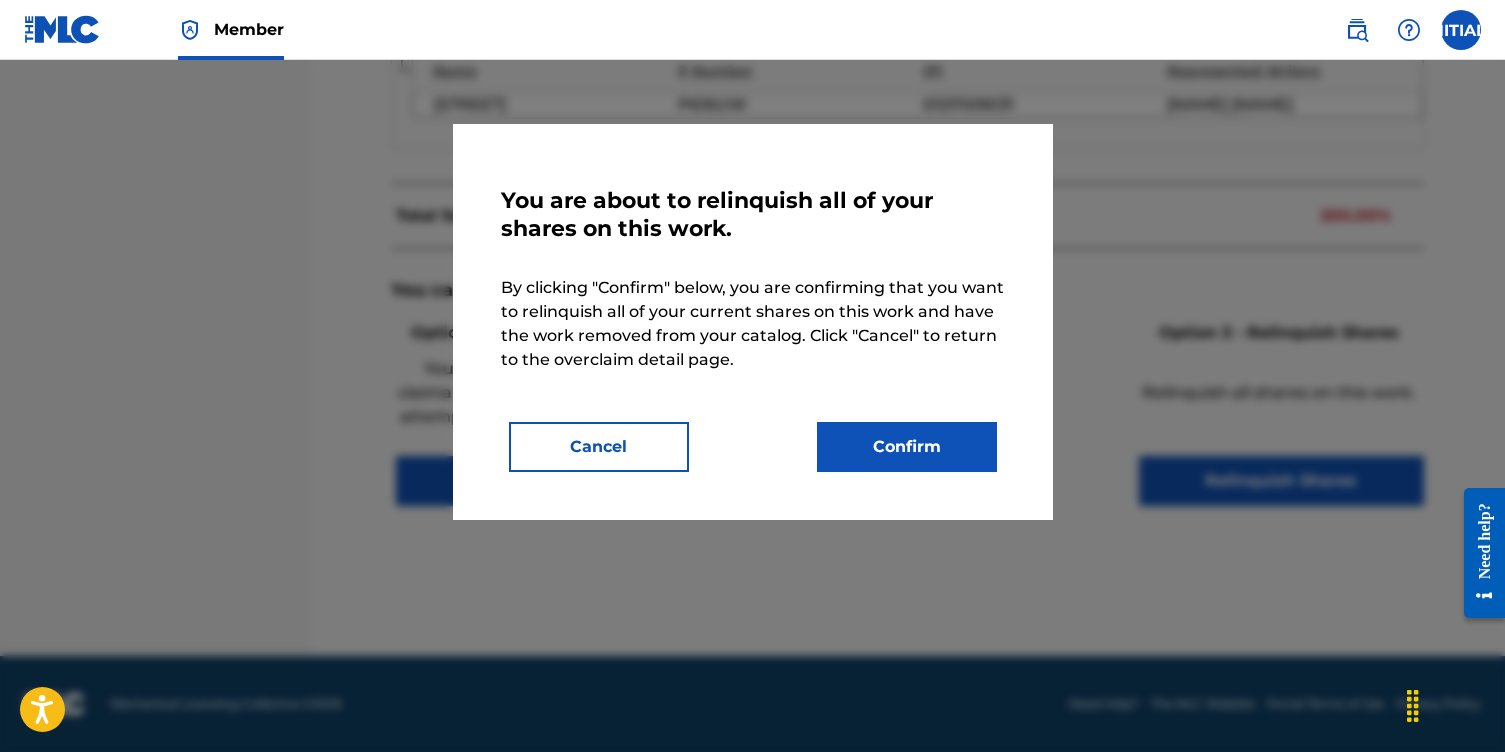 click on "Confirm" at bounding box center [907, 447] 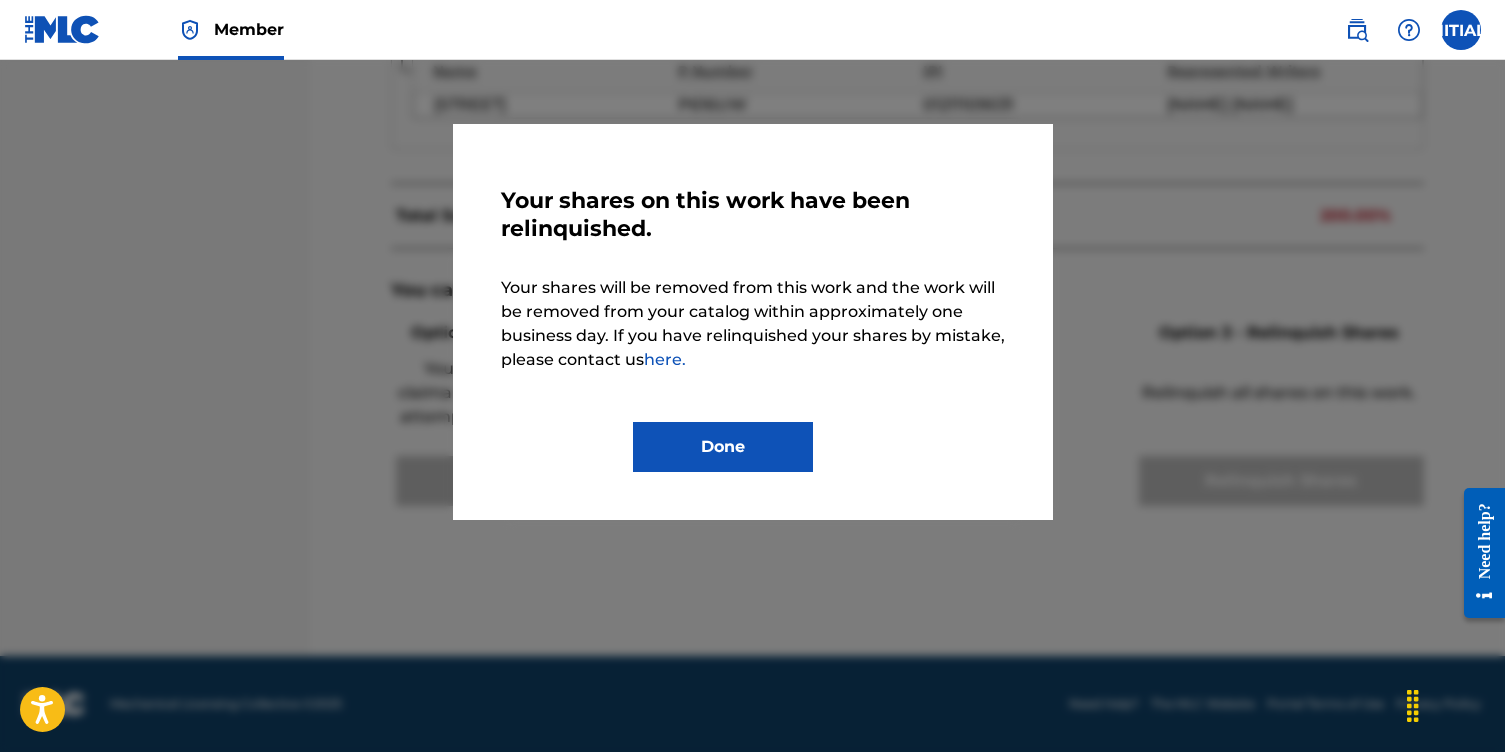 click on "Done" at bounding box center [723, 447] 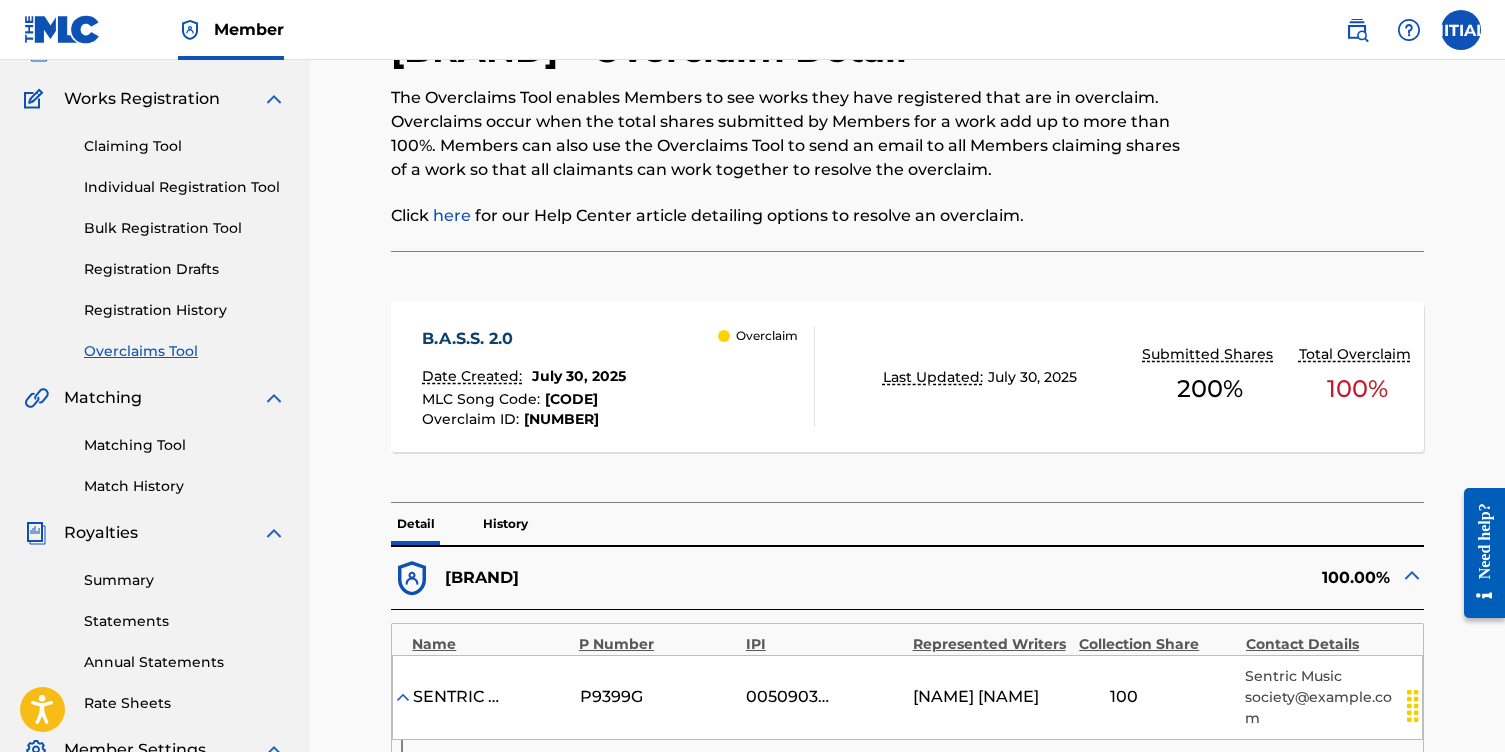 scroll, scrollTop: 85, scrollLeft: 0, axis: vertical 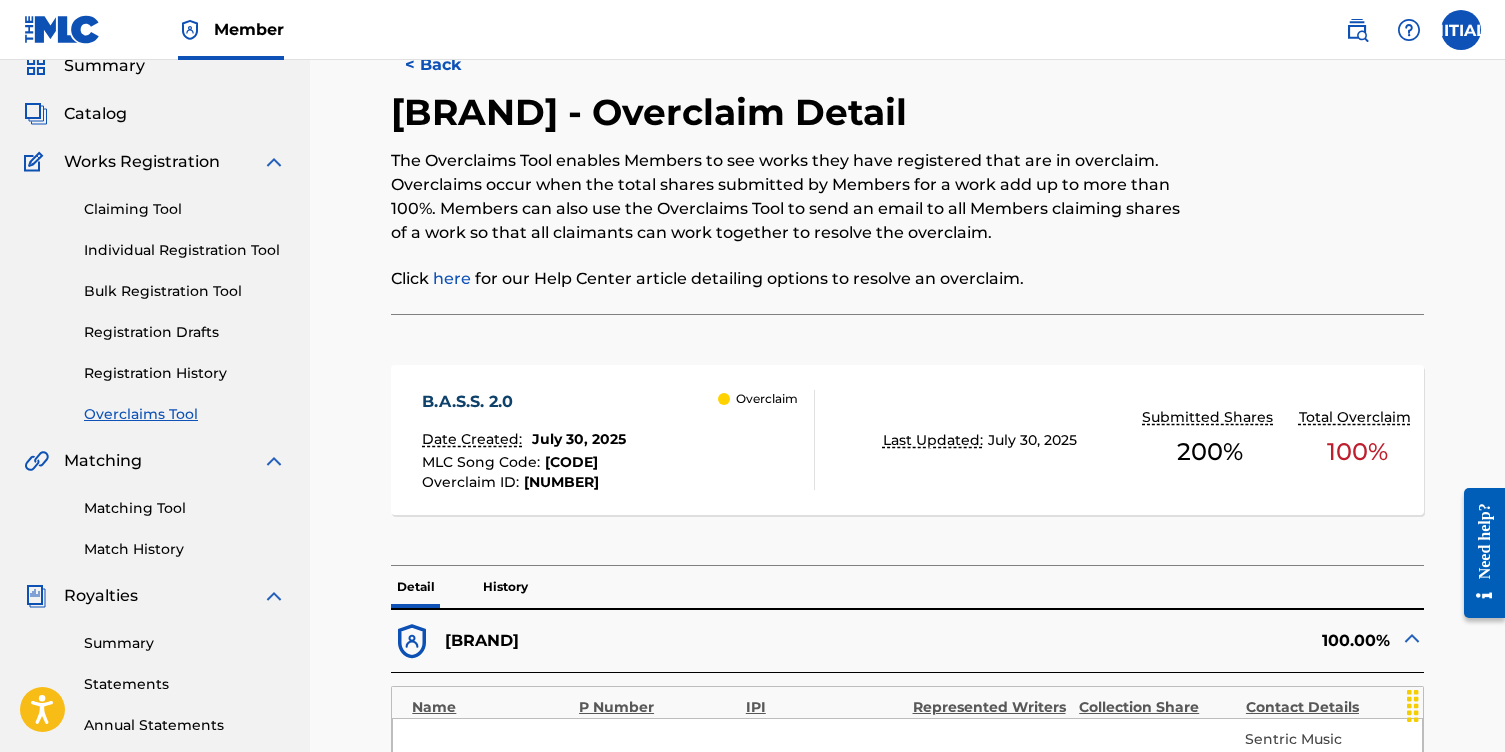 click on "< Back" at bounding box center [451, 65] 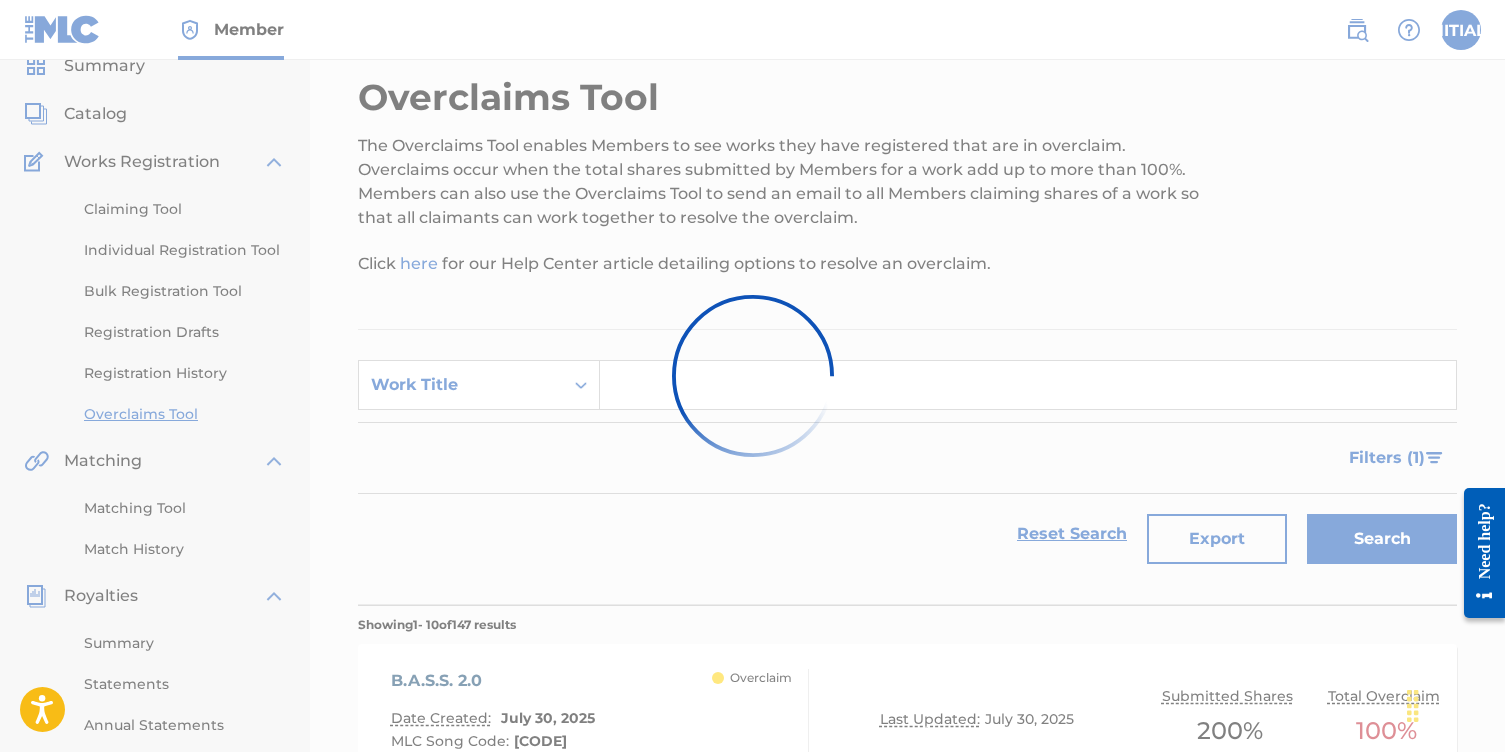 scroll, scrollTop: 546, scrollLeft: 0, axis: vertical 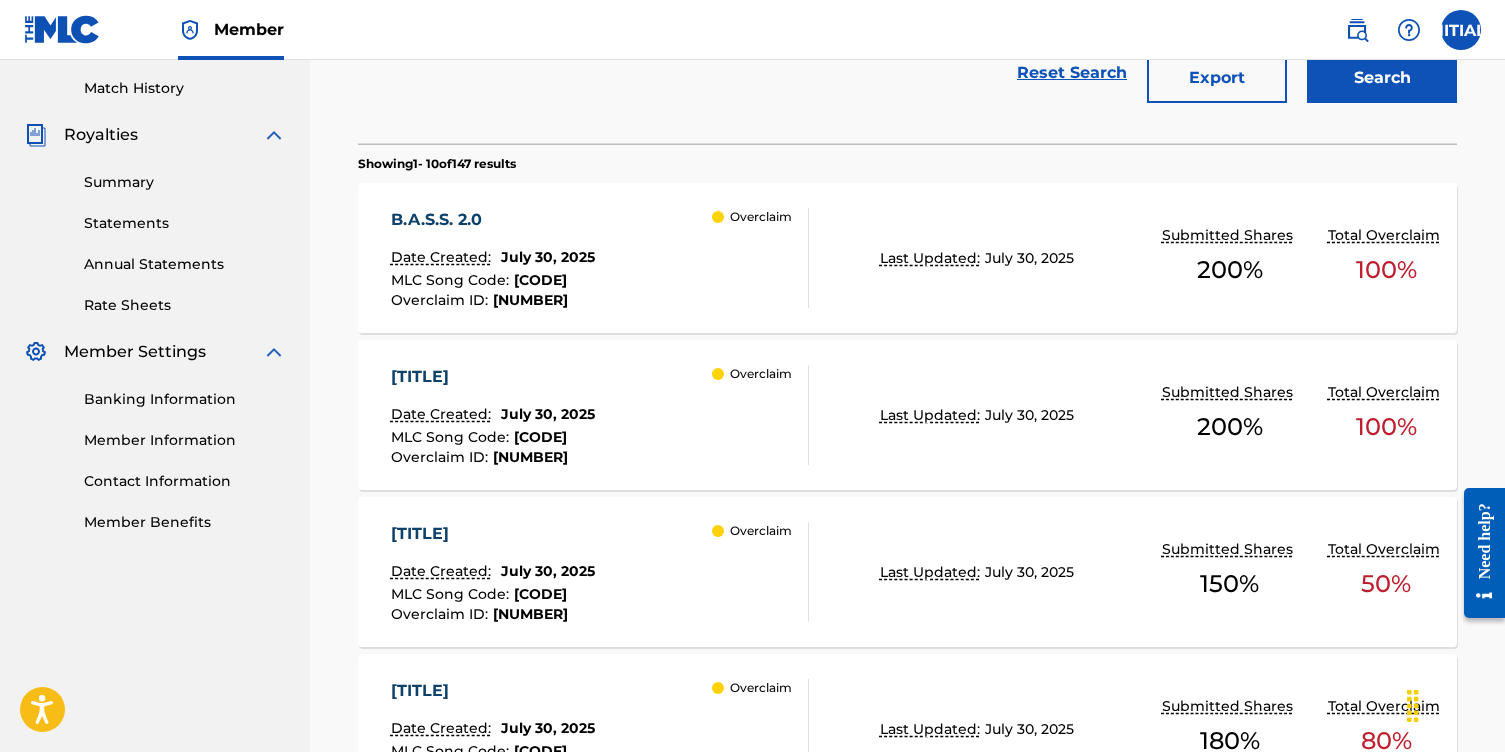 click on "[TITLE]" at bounding box center [493, 377] 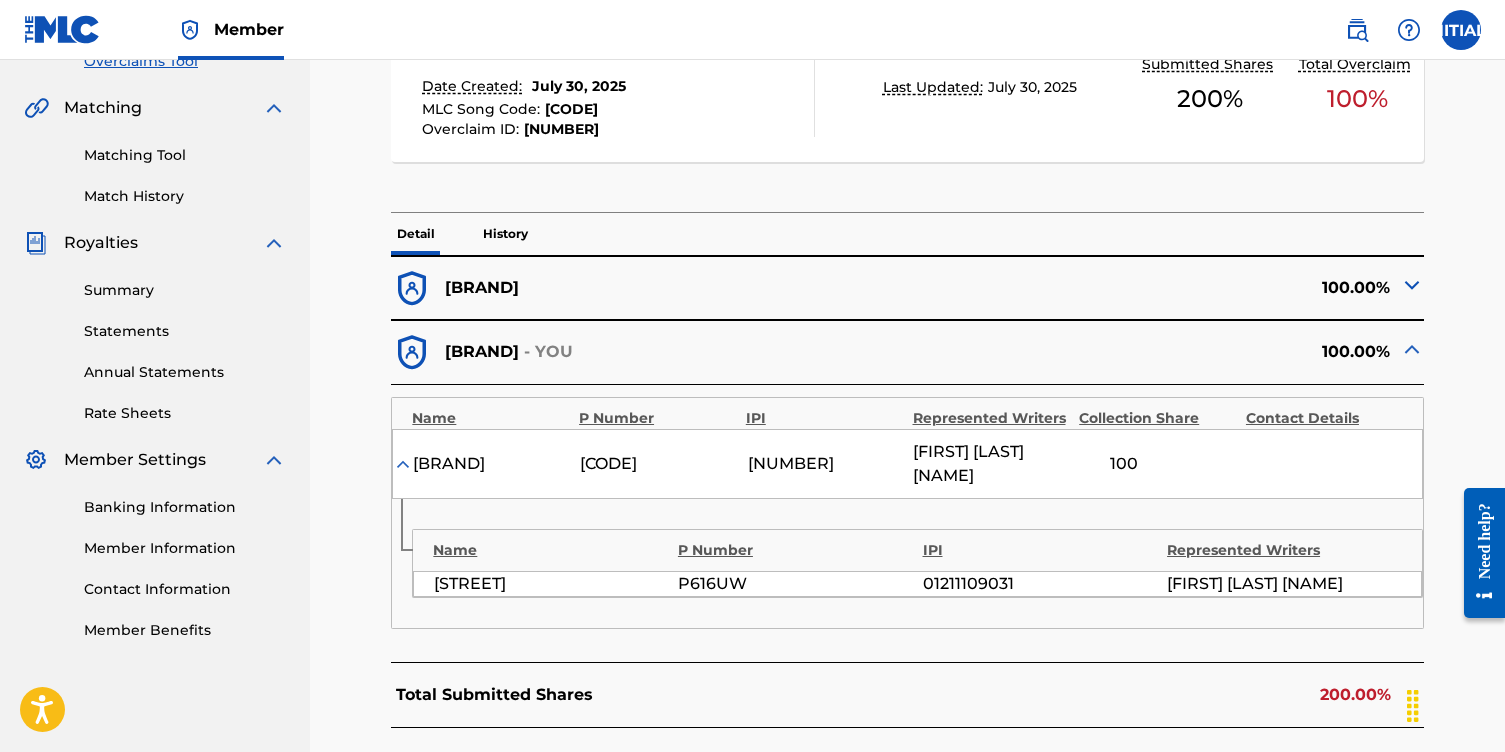 scroll, scrollTop: 442, scrollLeft: 0, axis: vertical 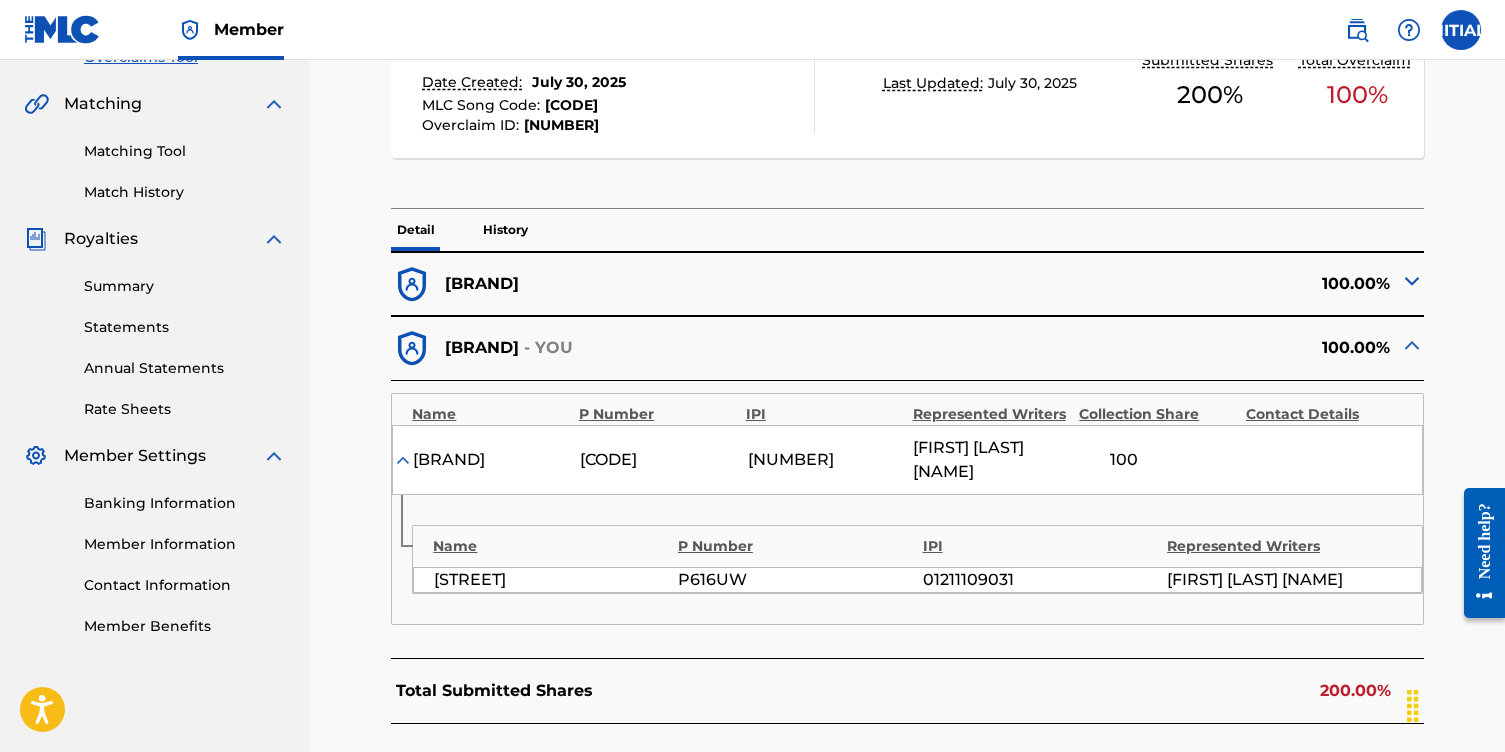 click on "[BRAND]" at bounding box center [649, 284] 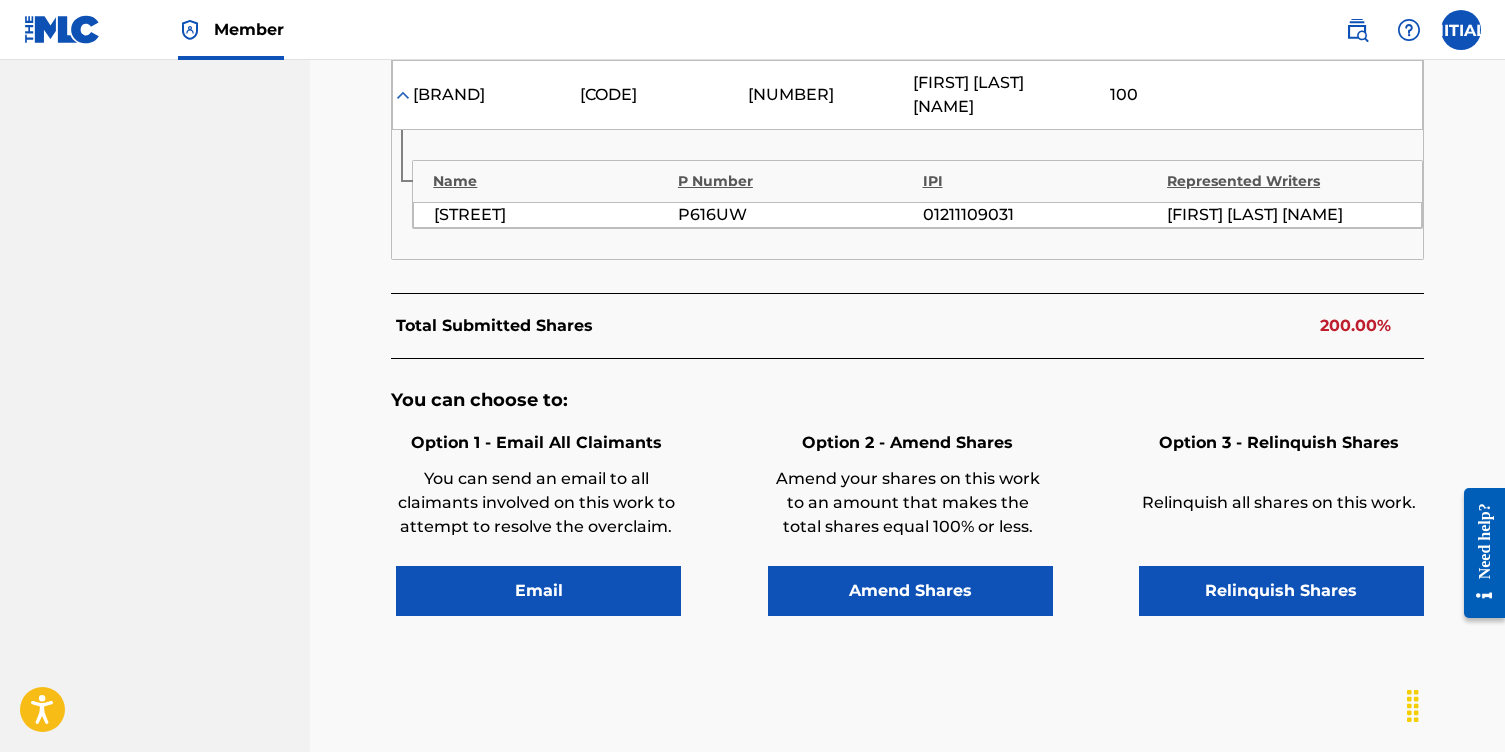 scroll, scrollTop: 1127, scrollLeft: 0, axis: vertical 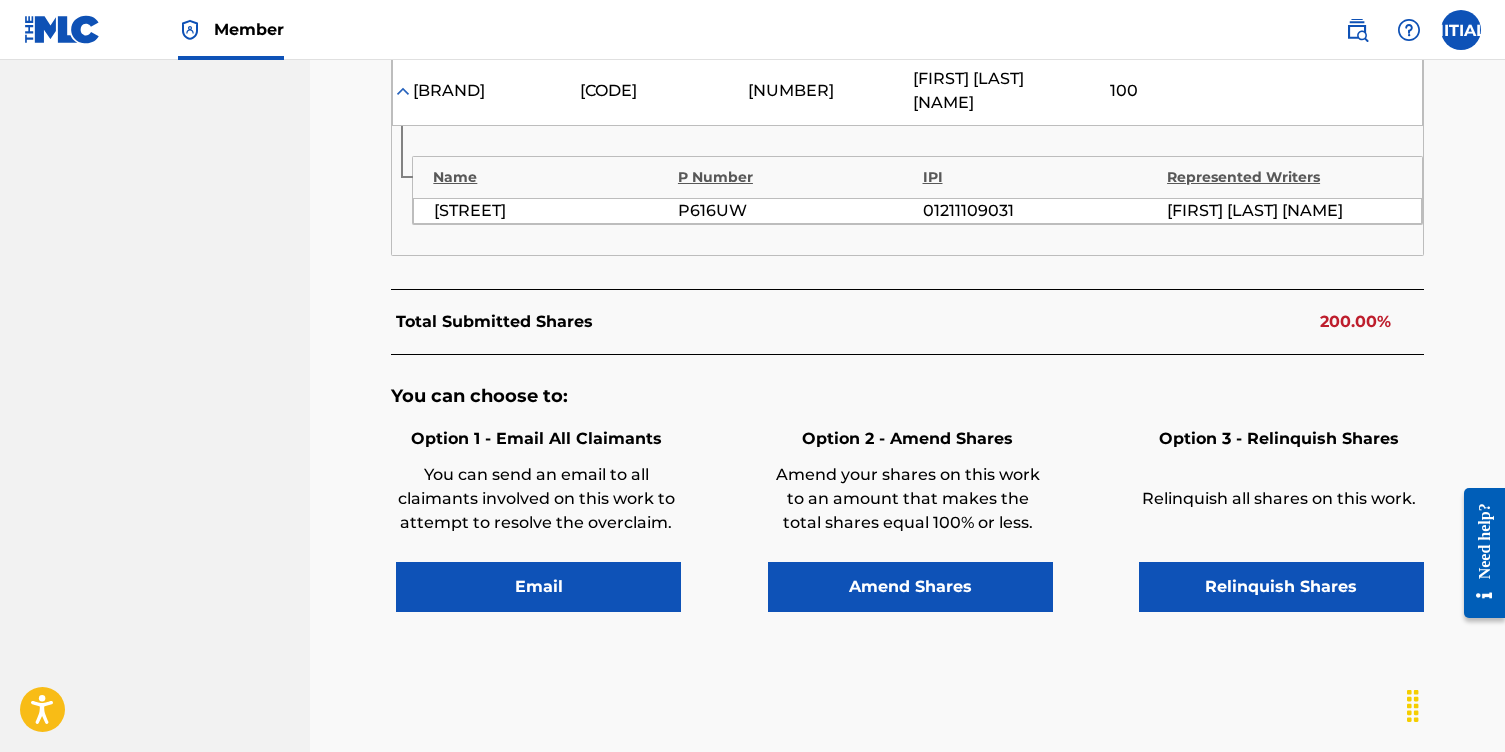 click on "Relinquish Shares" at bounding box center (1281, 587) 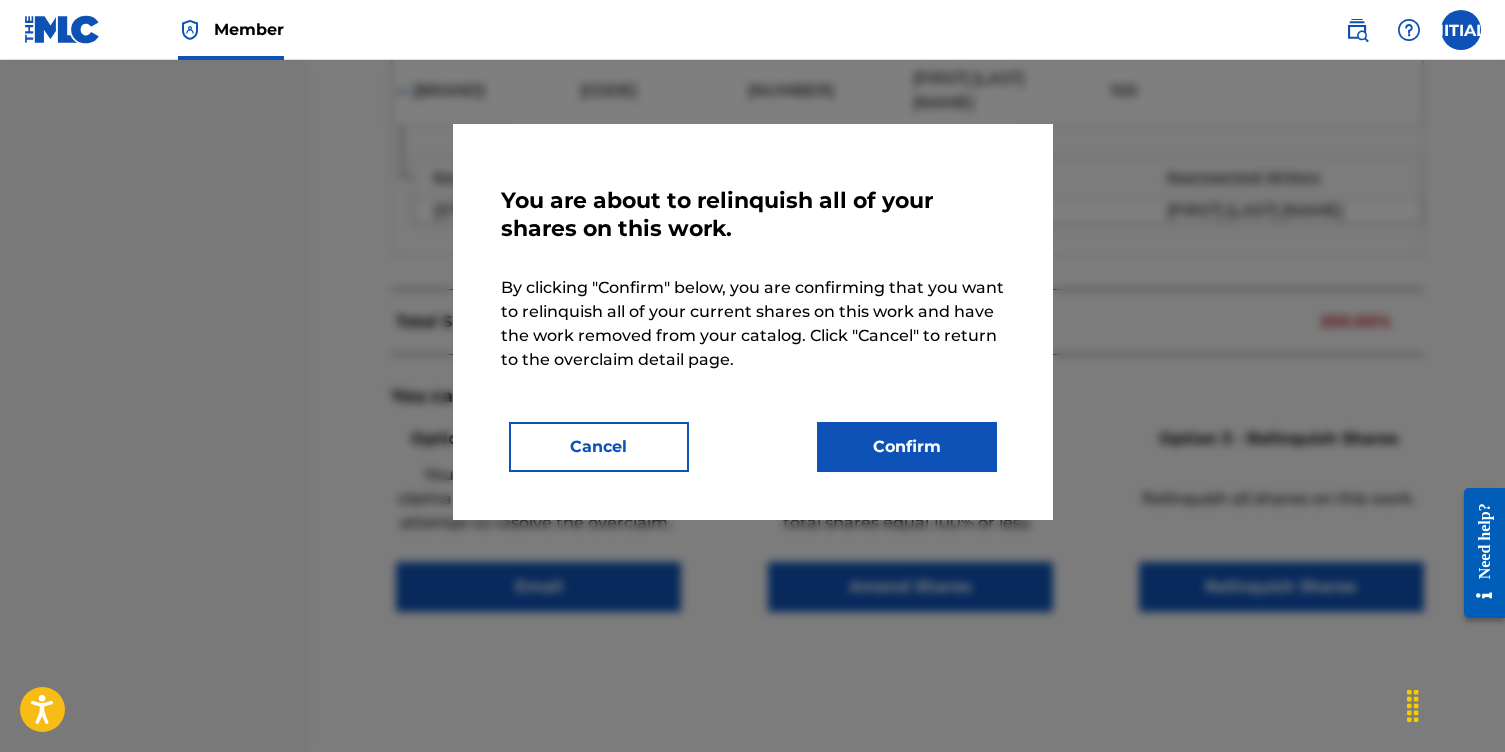 click on "Confirm" at bounding box center [907, 447] 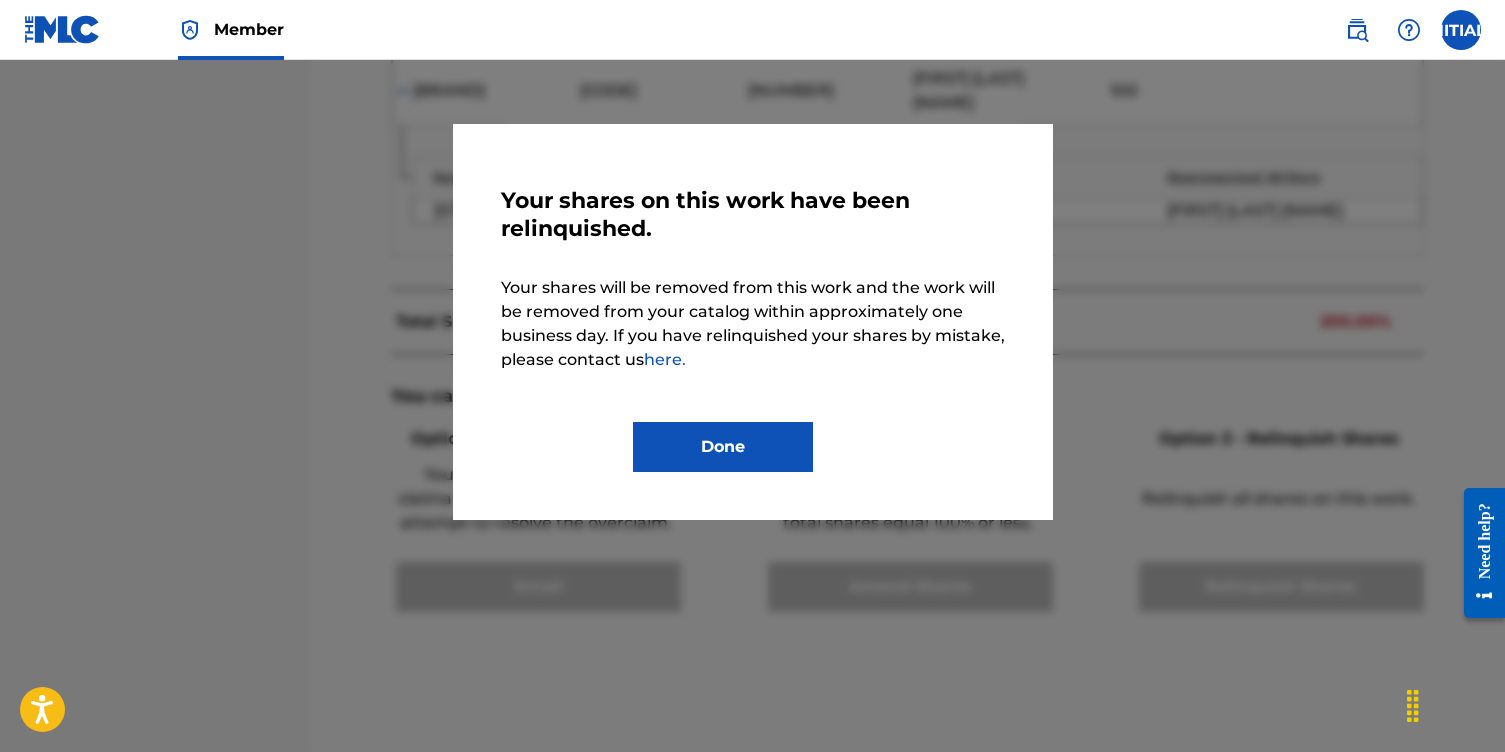 click on "Done" at bounding box center (723, 447) 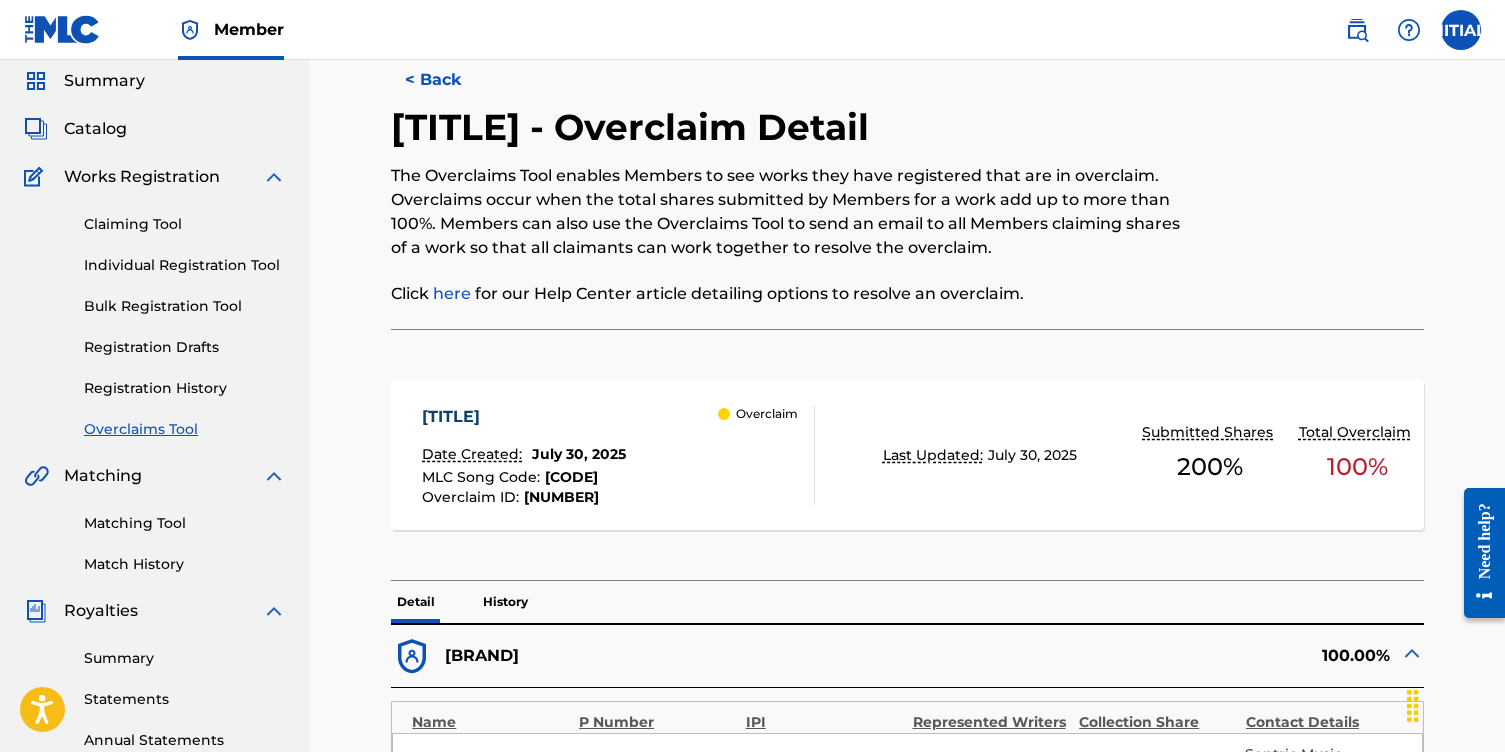 scroll, scrollTop: 0, scrollLeft: 0, axis: both 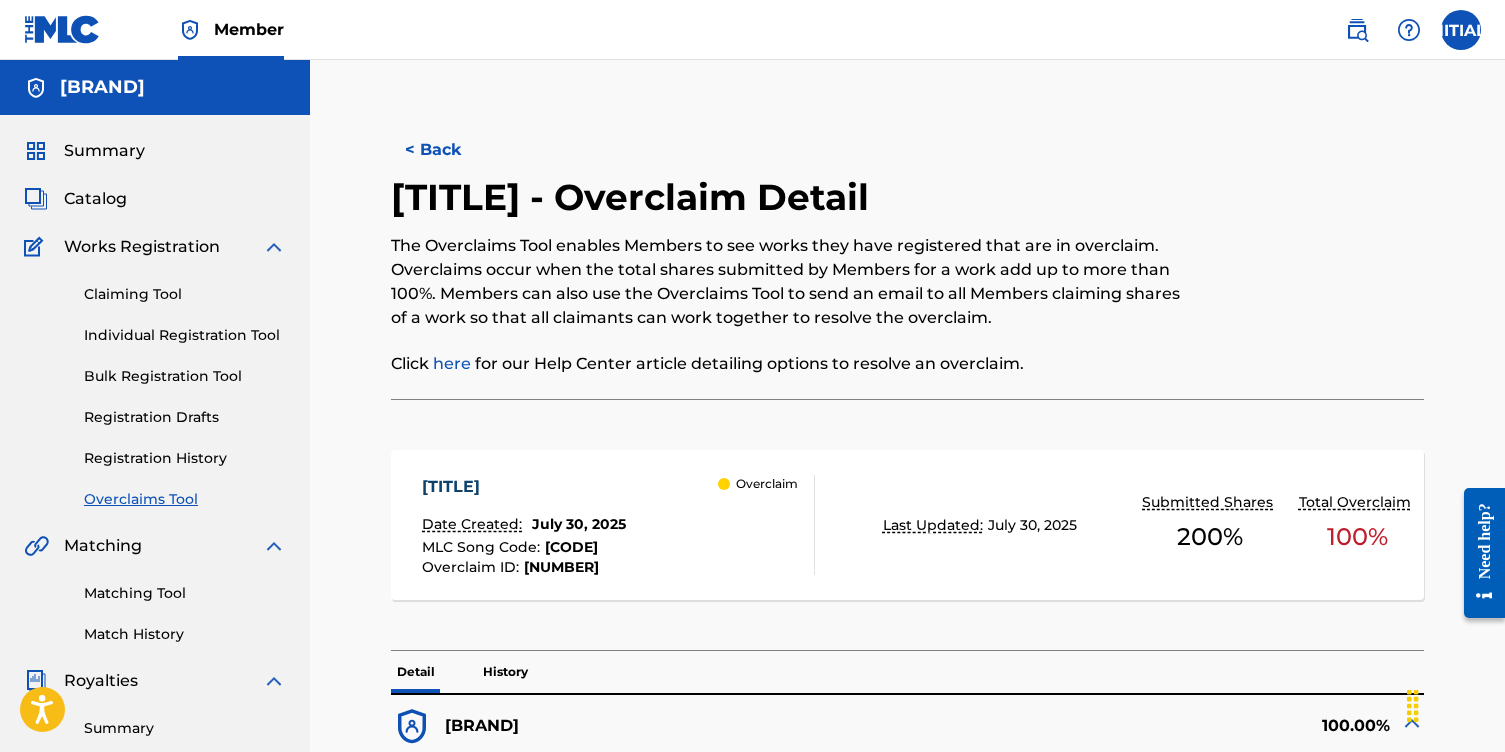 click on "< Back" at bounding box center (451, 150) 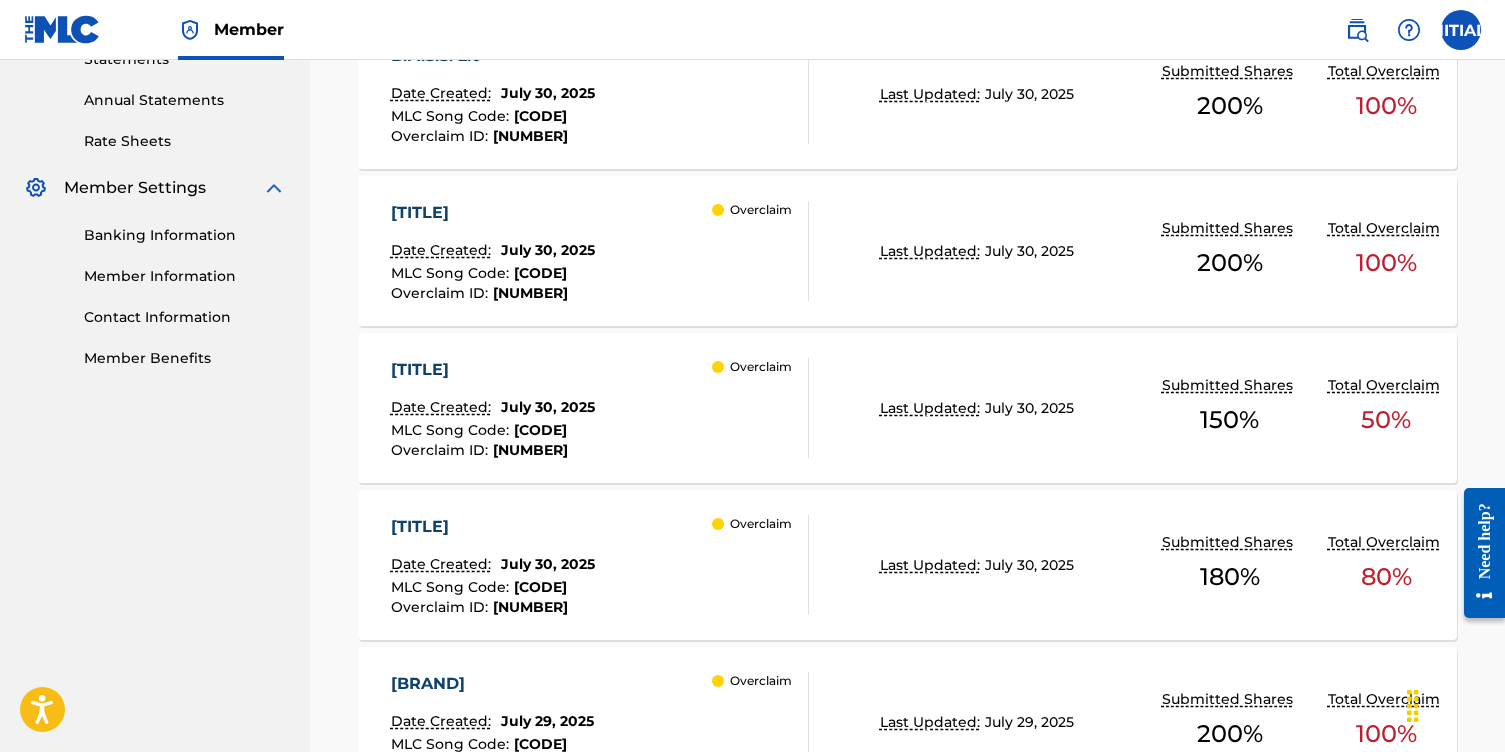 scroll, scrollTop: 714, scrollLeft: 0, axis: vertical 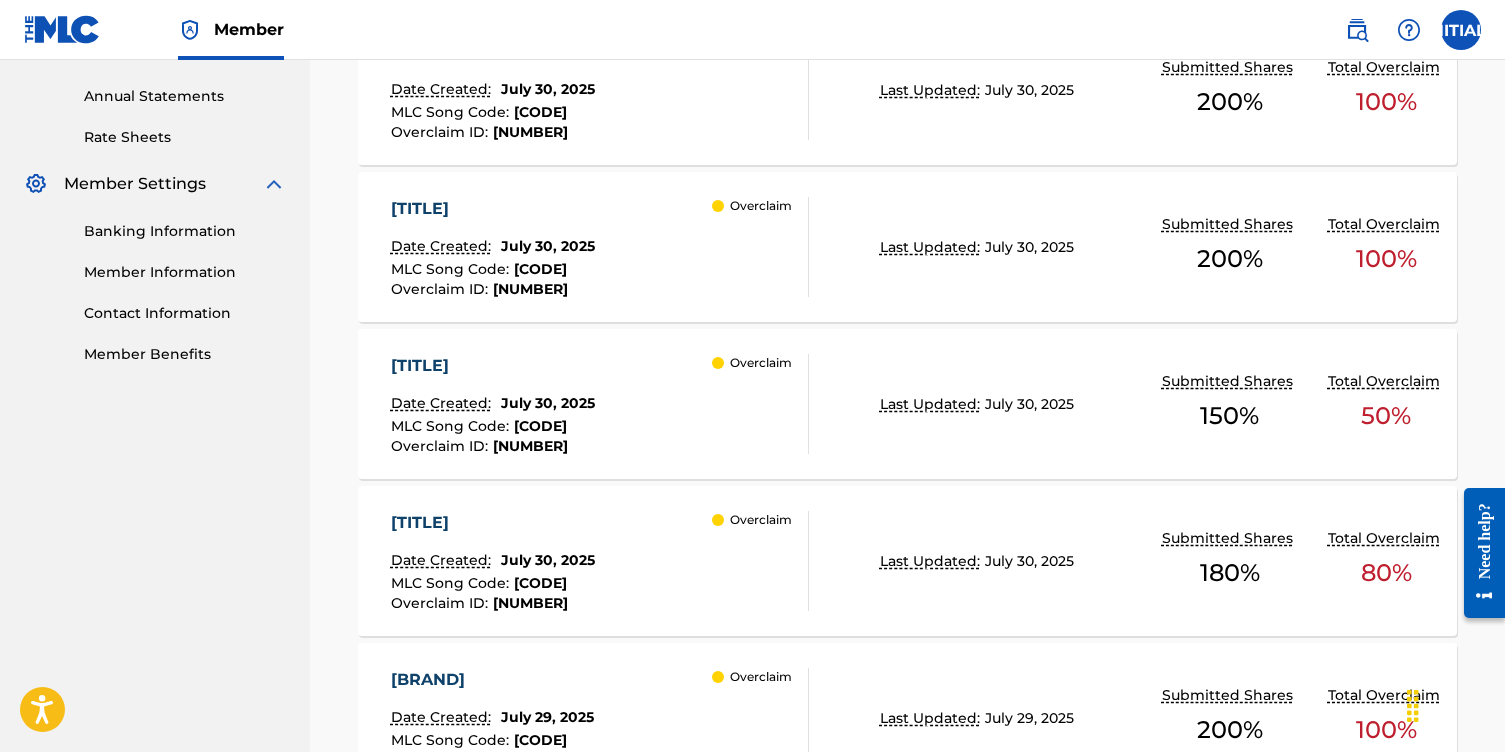 click on "[TITLE]" at bounding box center (493, 366) 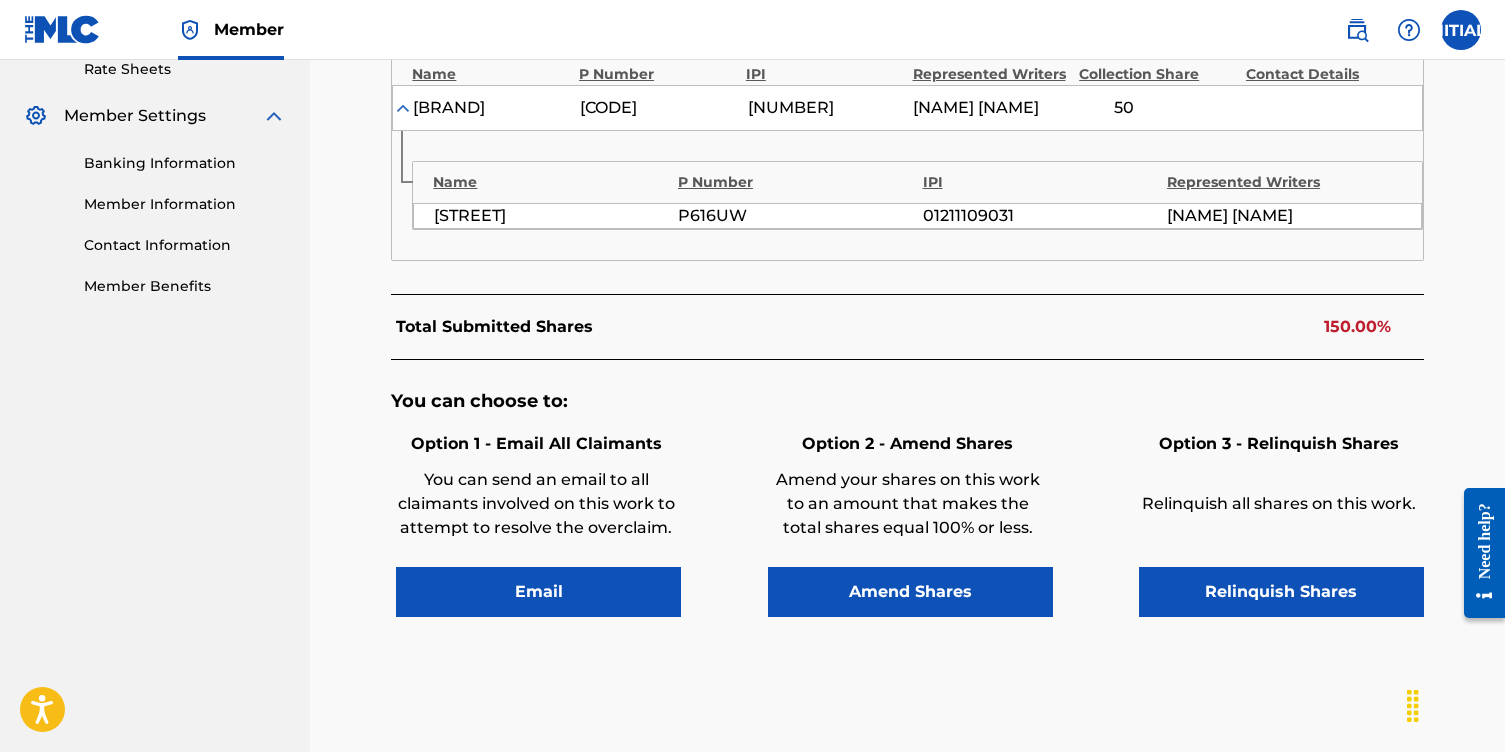 scroll, scrollTop: 786, scrollLeft: 0, axis: vertical 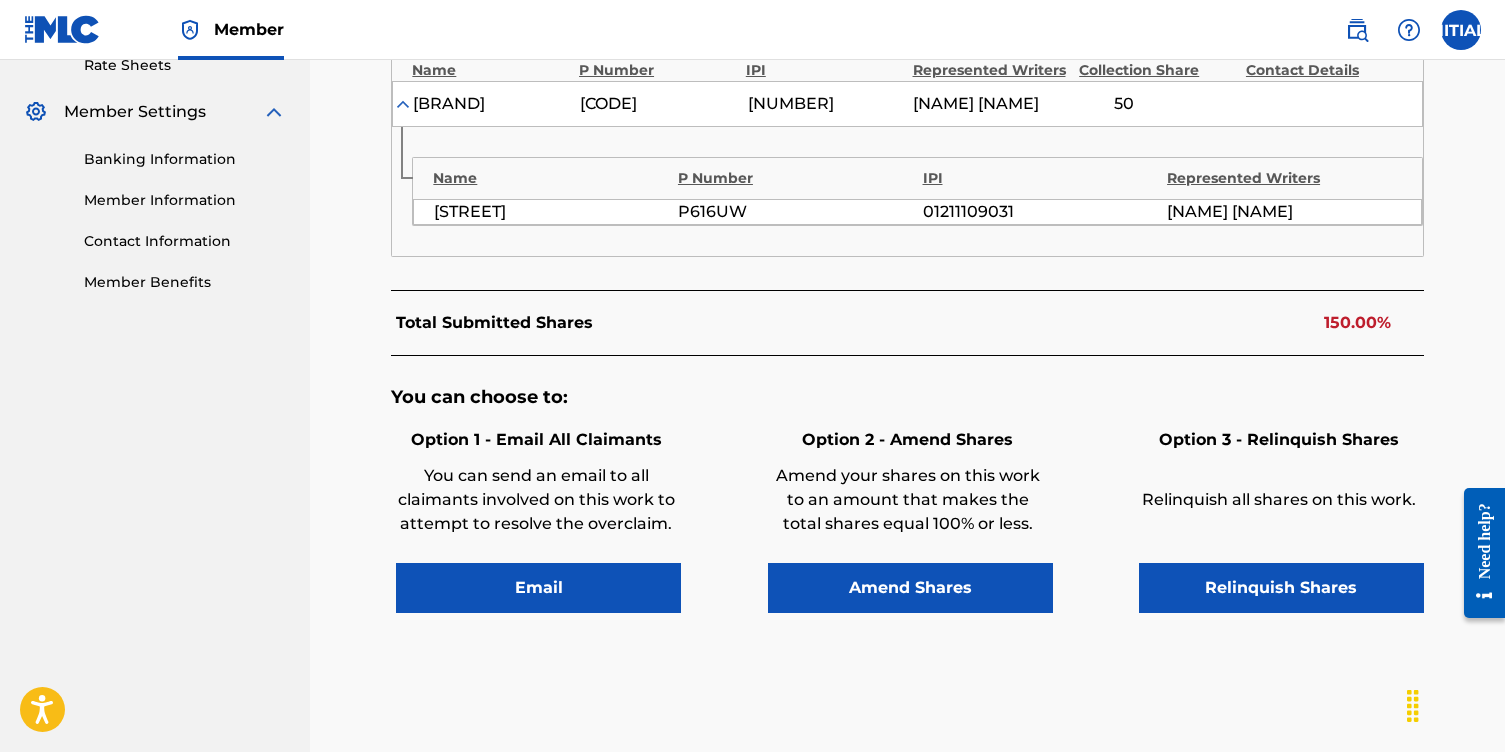 click on "Relinquish Shares" at bounding box center [1281, 588] 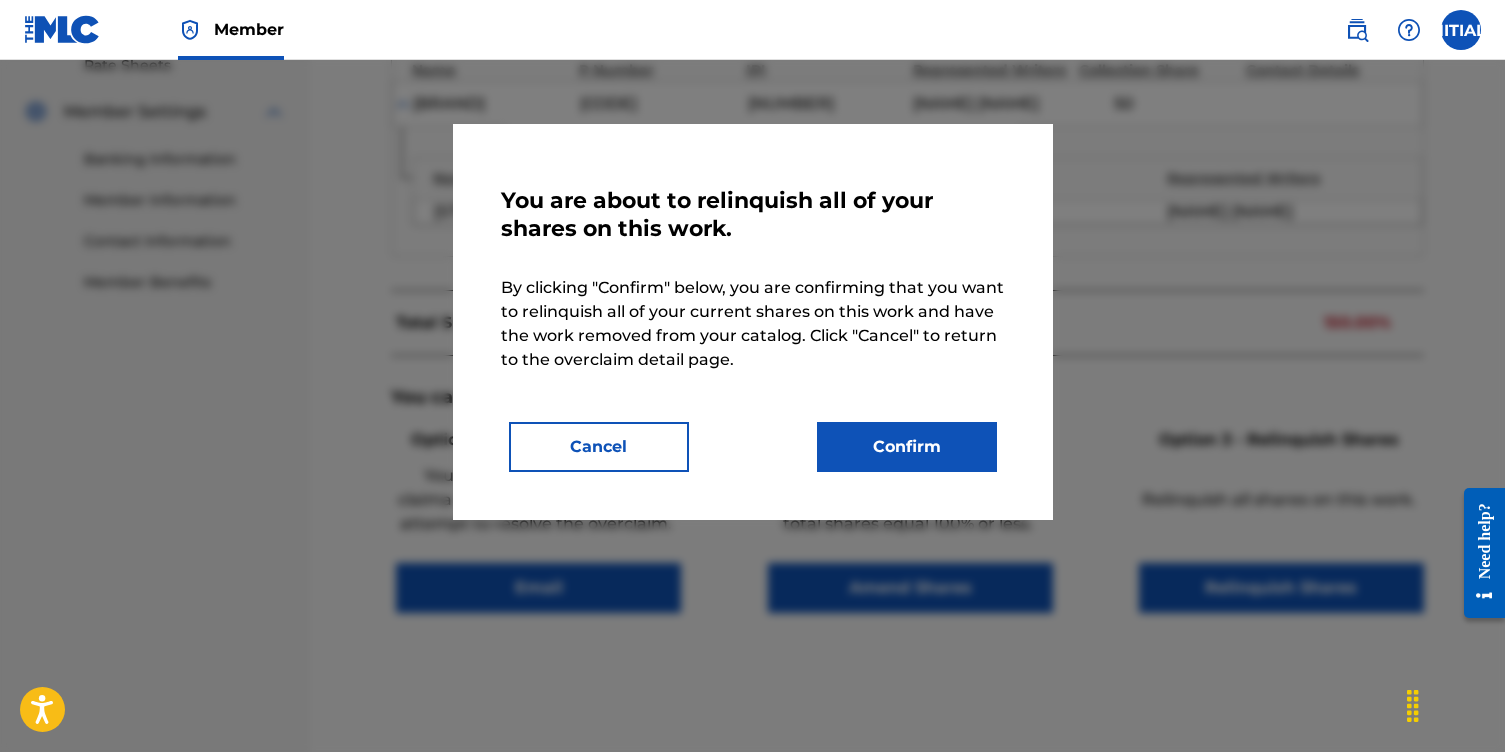 click on "Confirm" at bounding box center (907, 447) 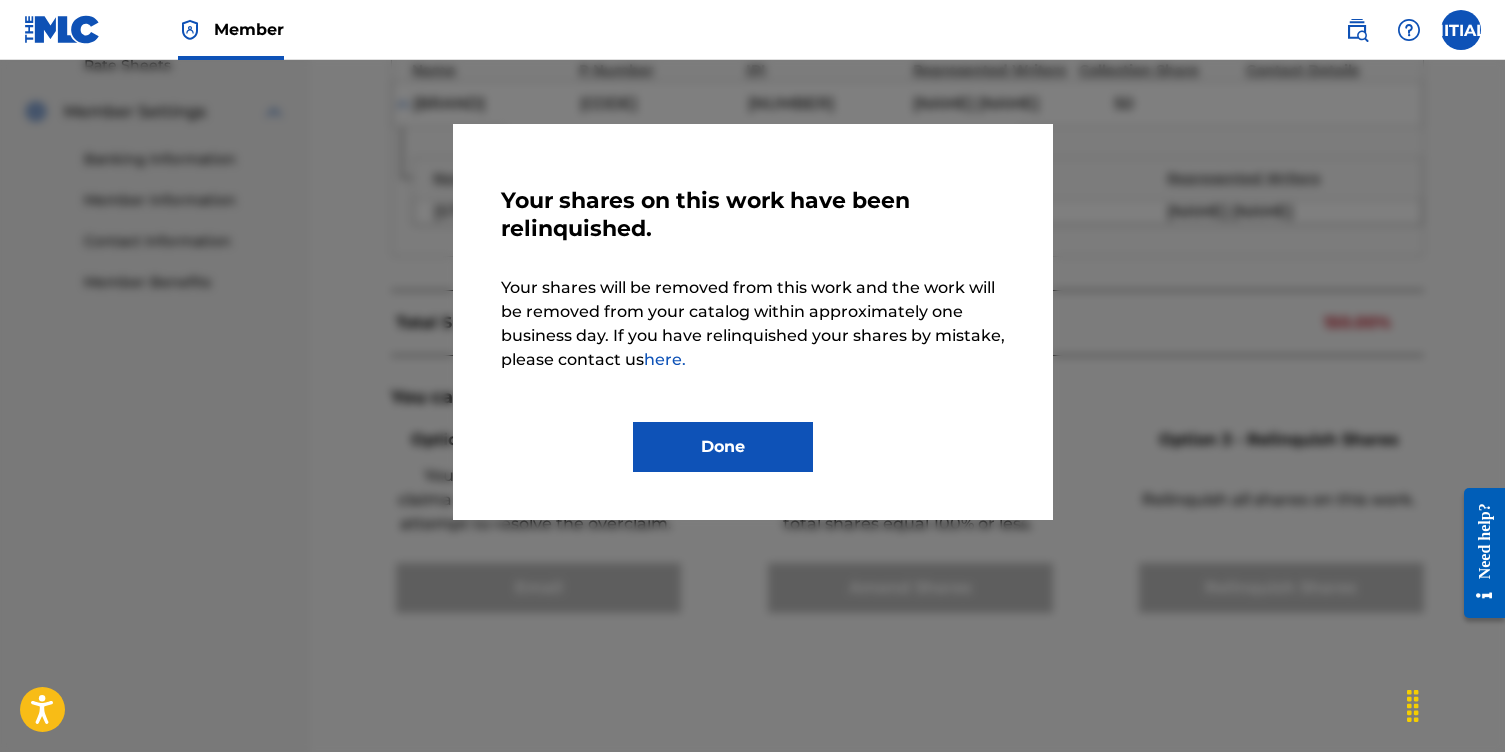 click on "Done" at bounding box center (723, 447) 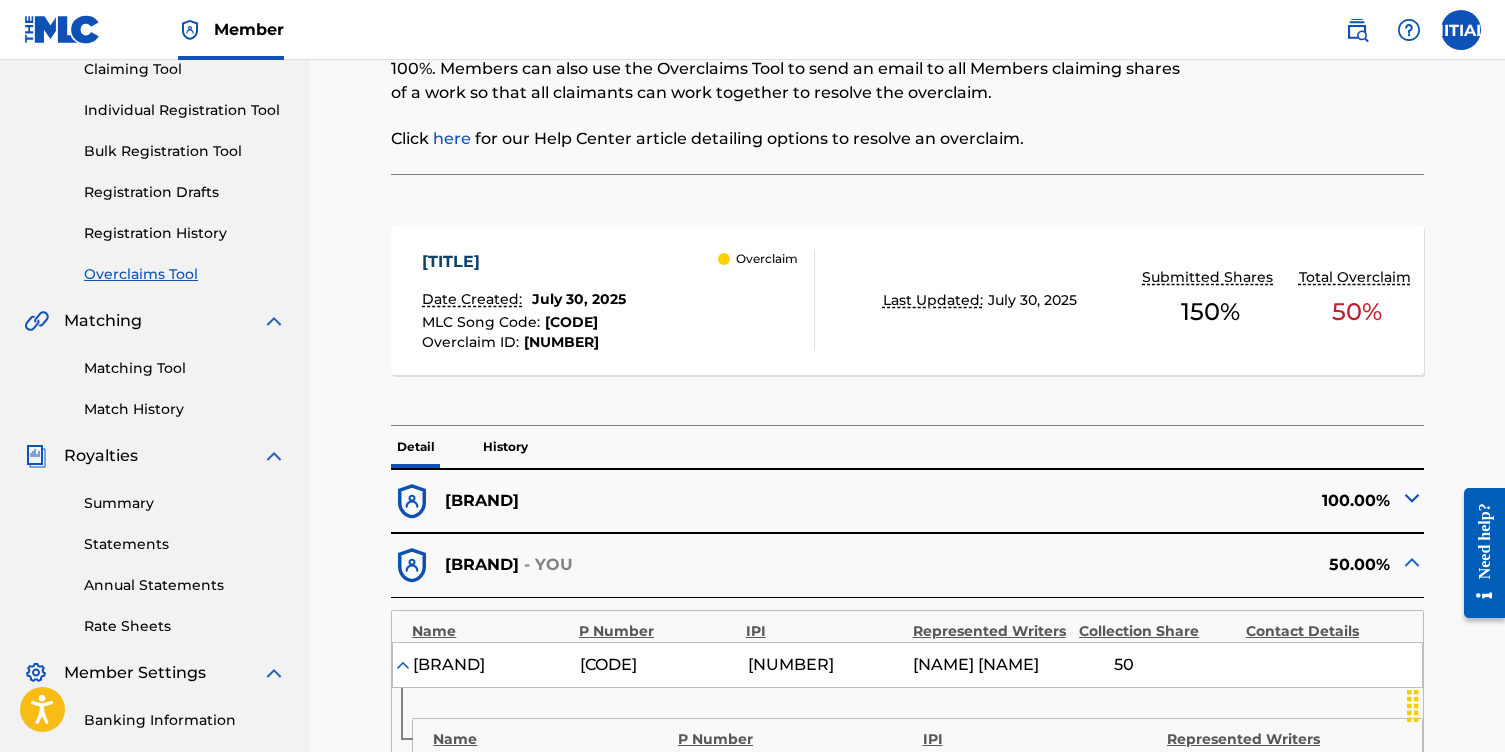 scroll, scrollTop: 0, scrollLeft: 0, axis: both 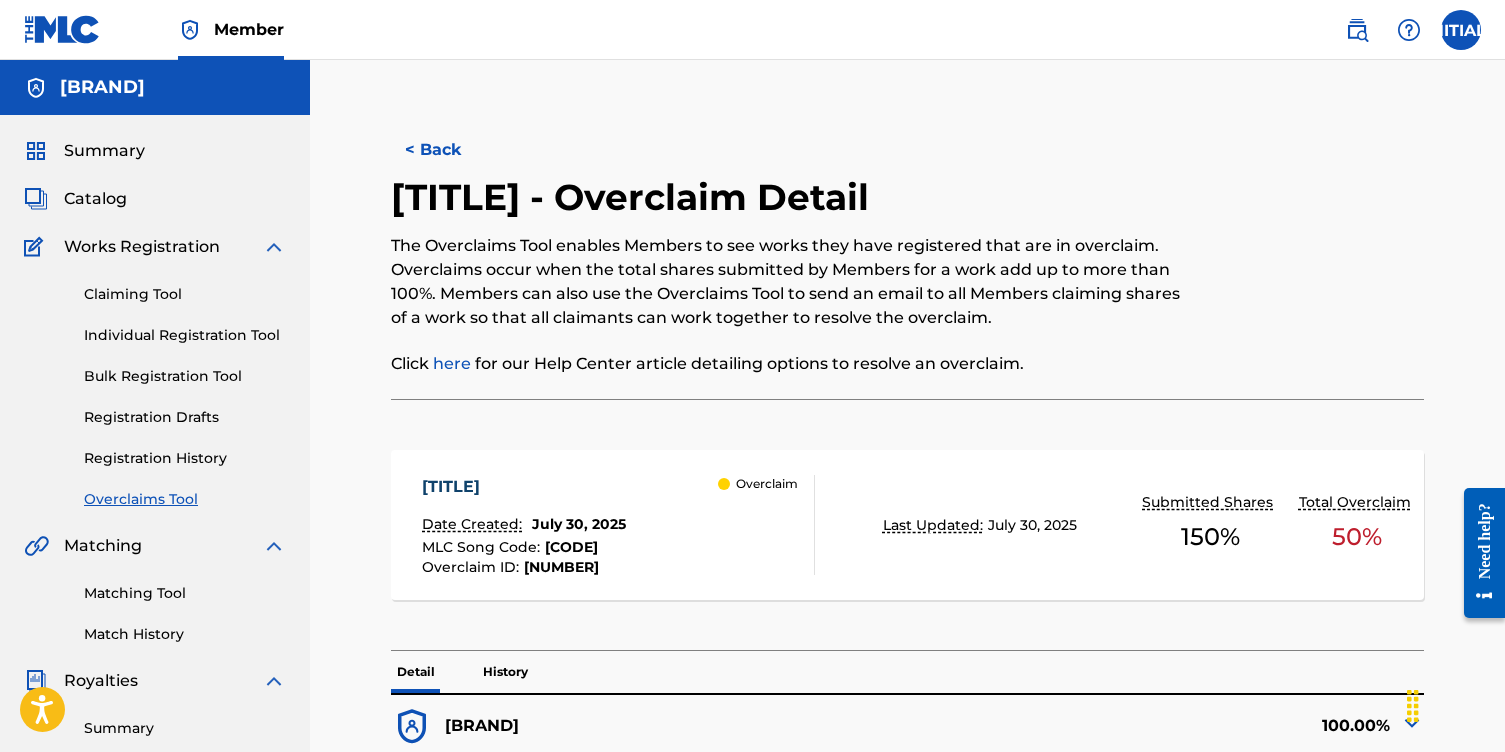 click on "< Back" at bounding box center [451, 150] 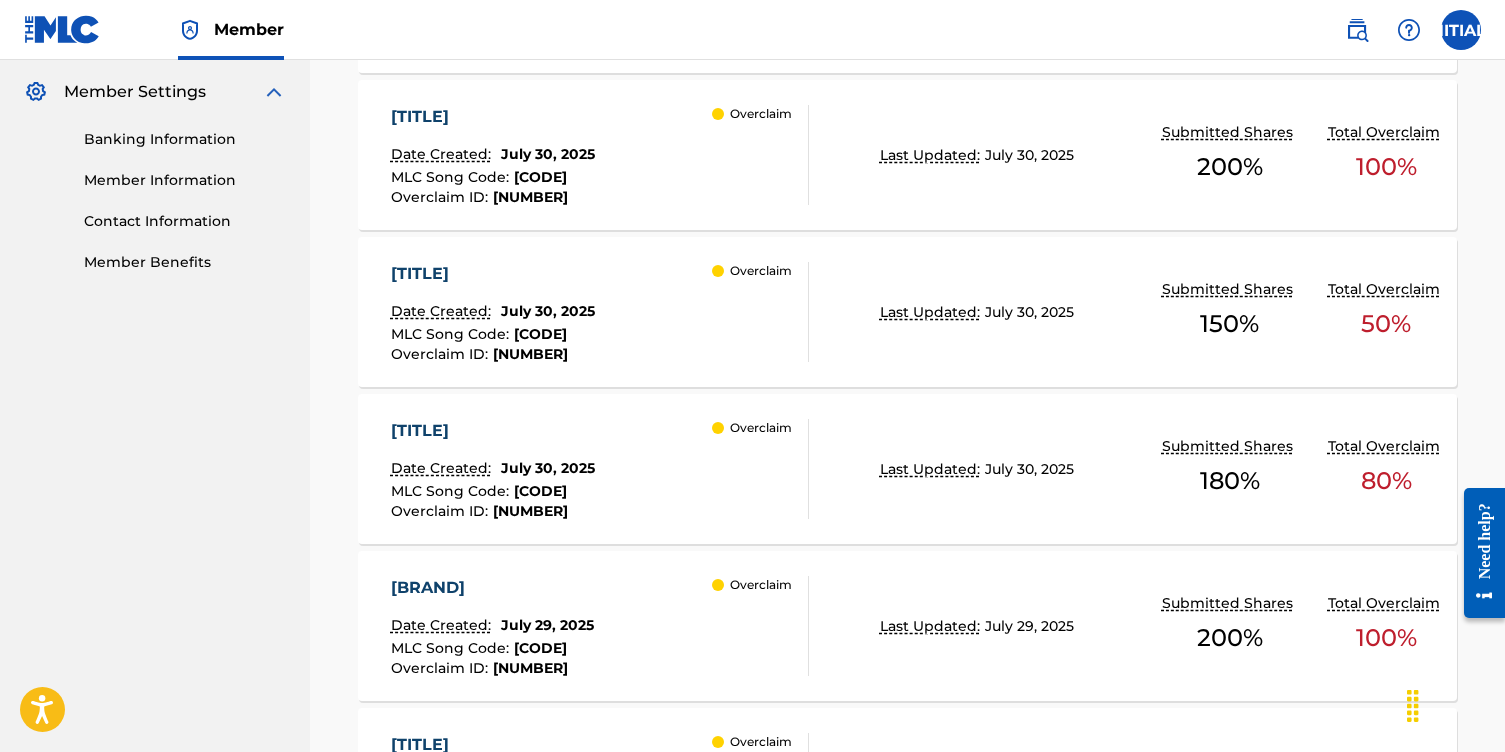 scroll, scrollTop: 817, scrollLeft: 0, axis: vertical 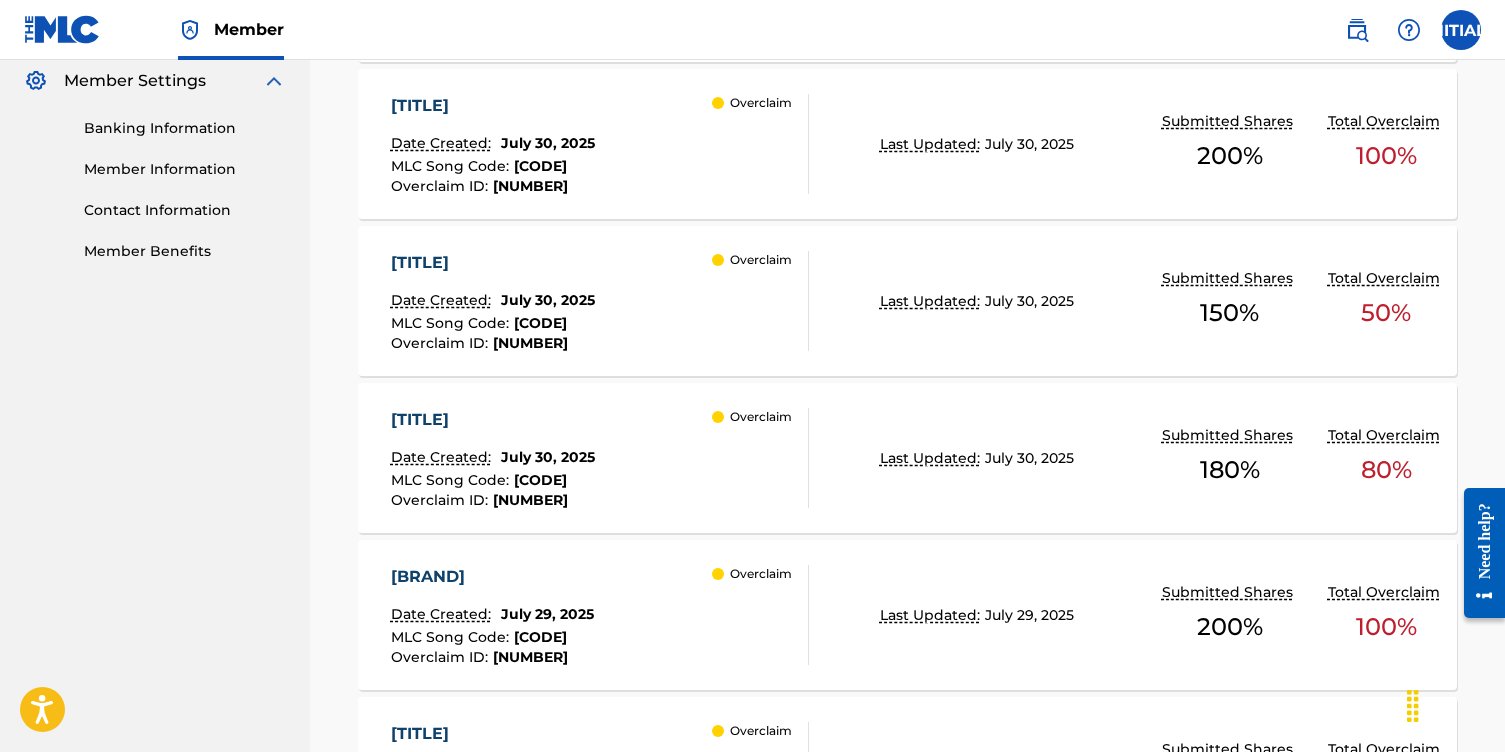 click on "[TITLE]" at bounding box center [493, 420] 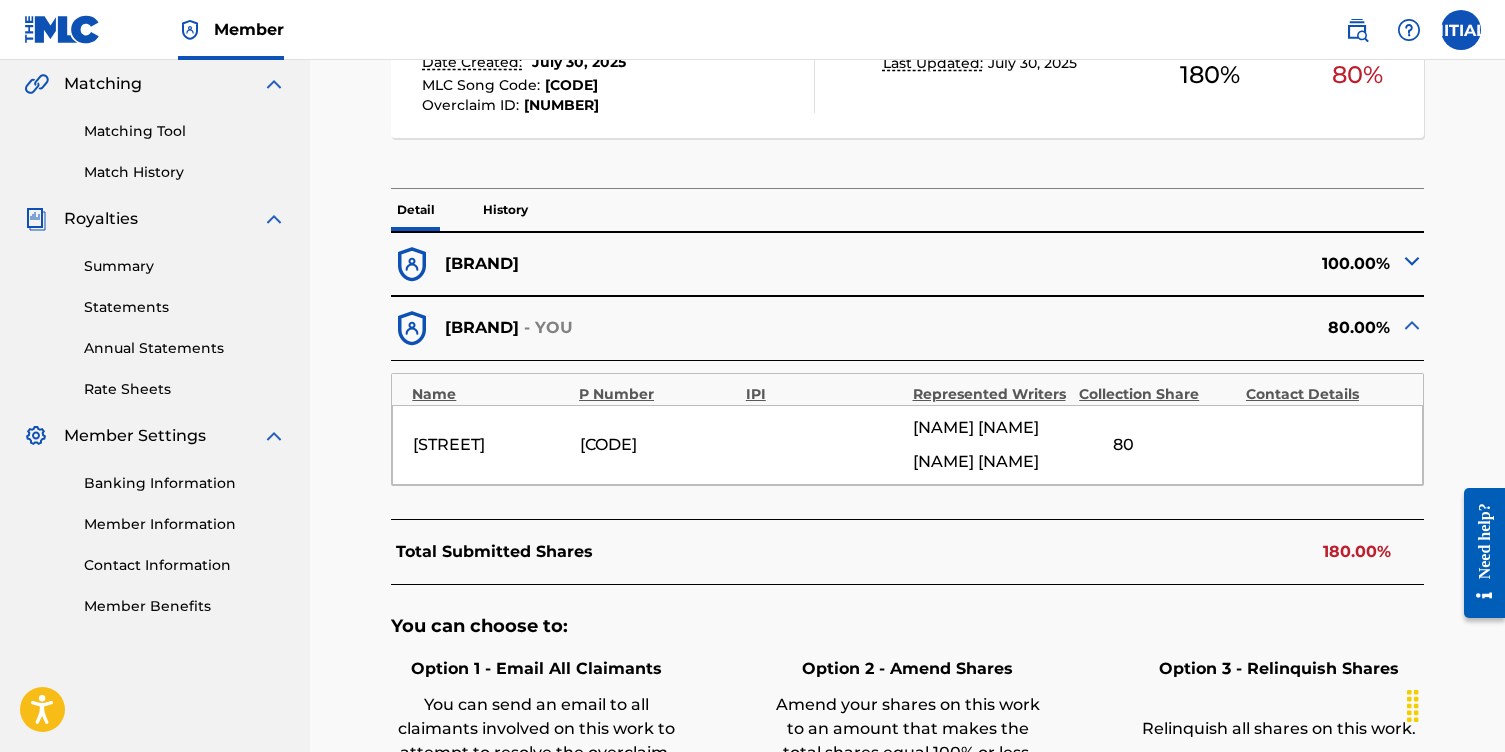 scroll, scrollTop: 458, scrollLeft: 0, axis: vertical 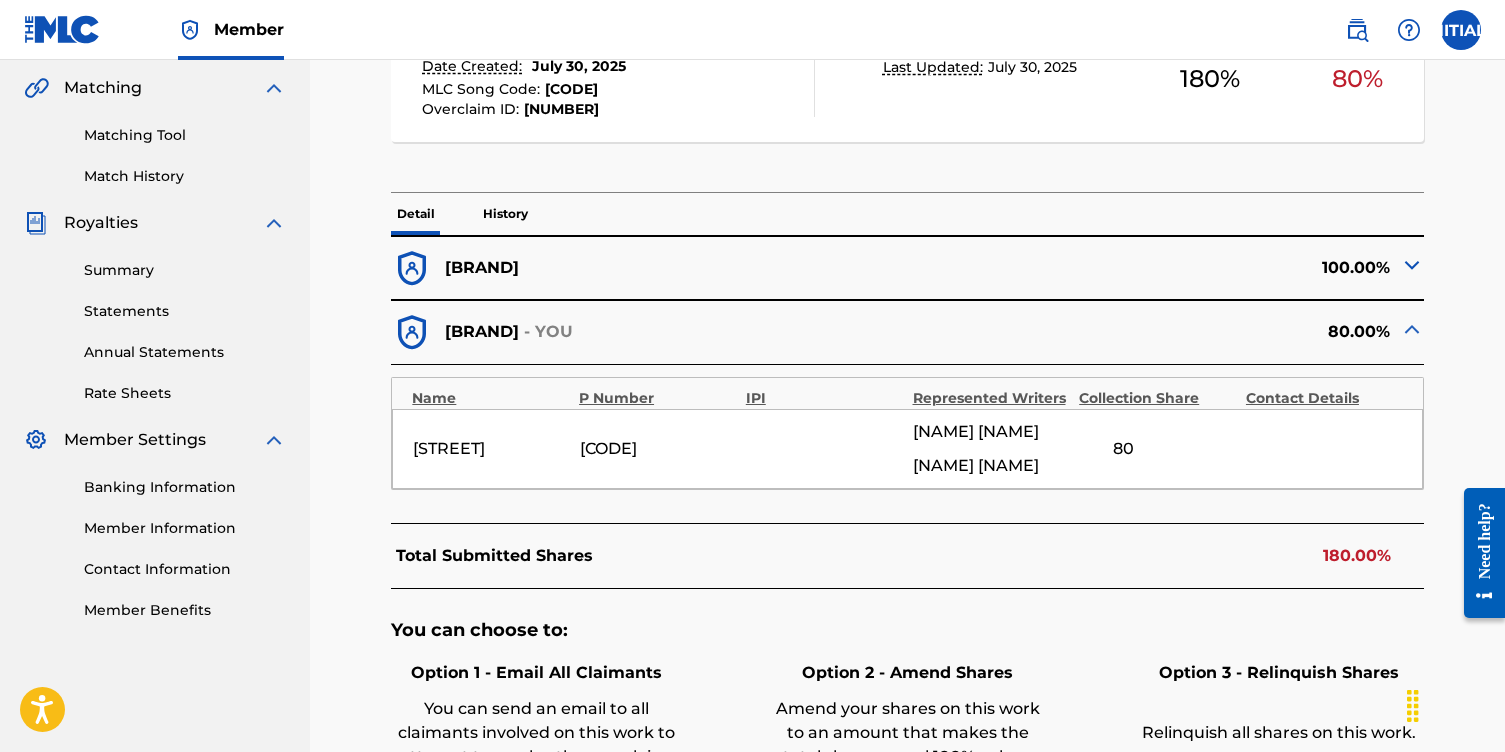 click on "100.00%" at bounding box center [1166, 268] 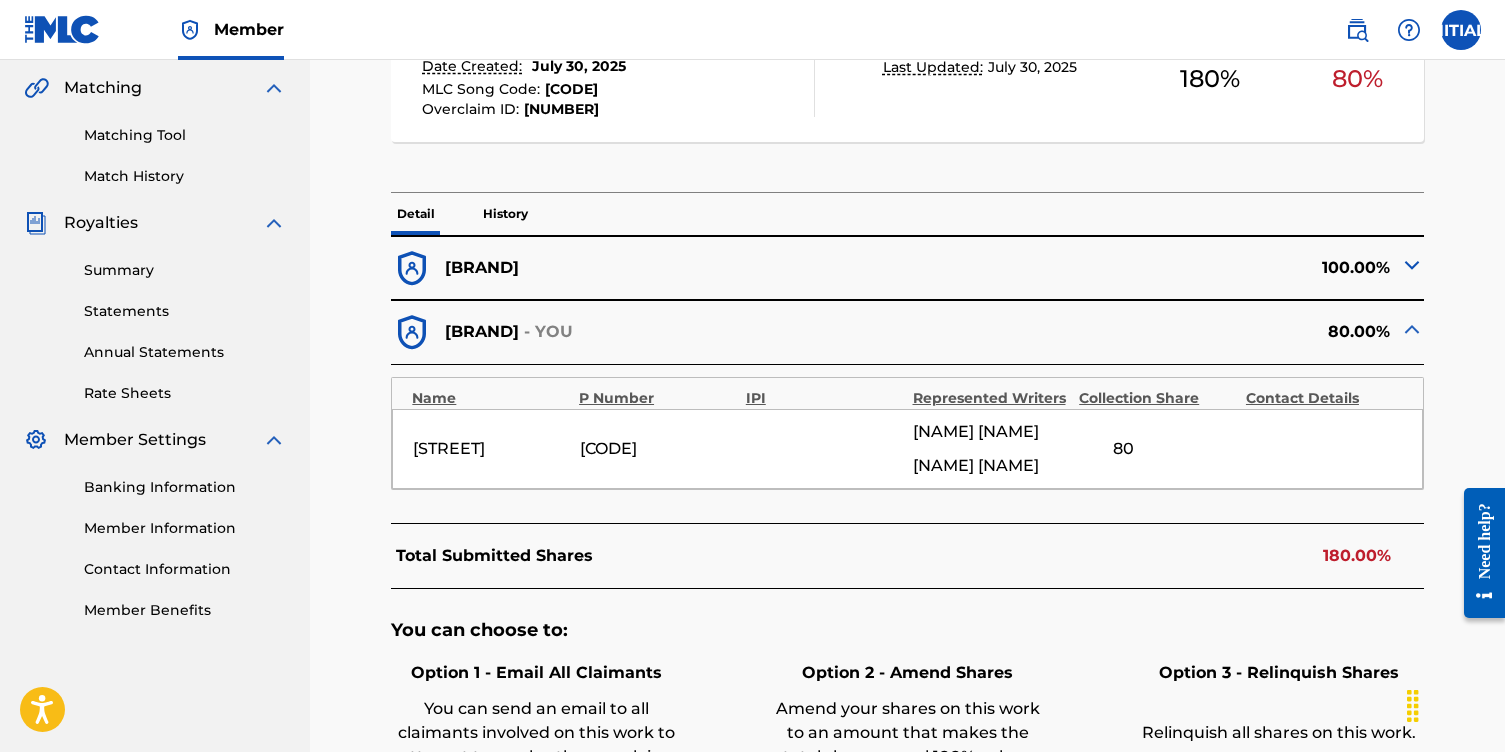 click at bounding box center (1412, 265) 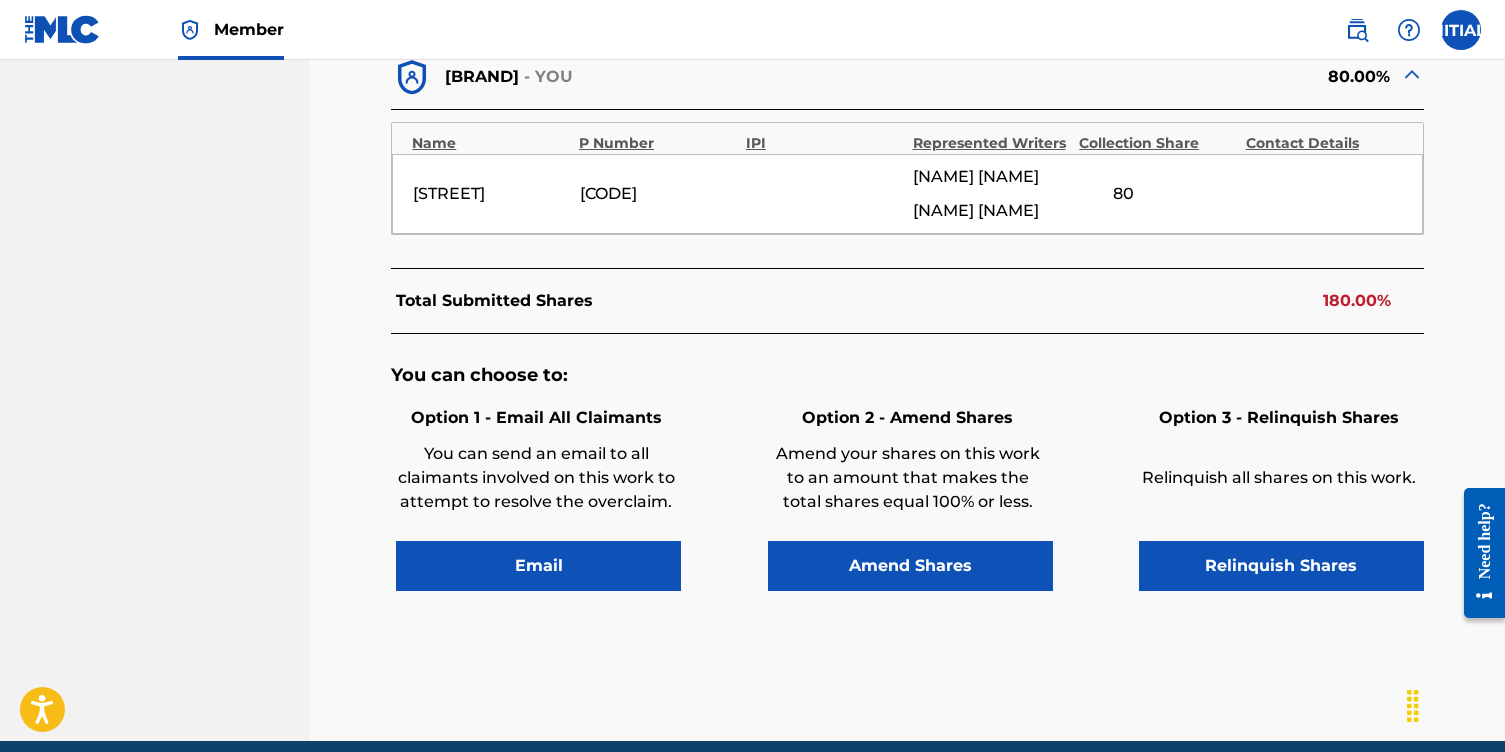 scroll, scrollTop: 1030, scrollLeft: 0, axis: vertical 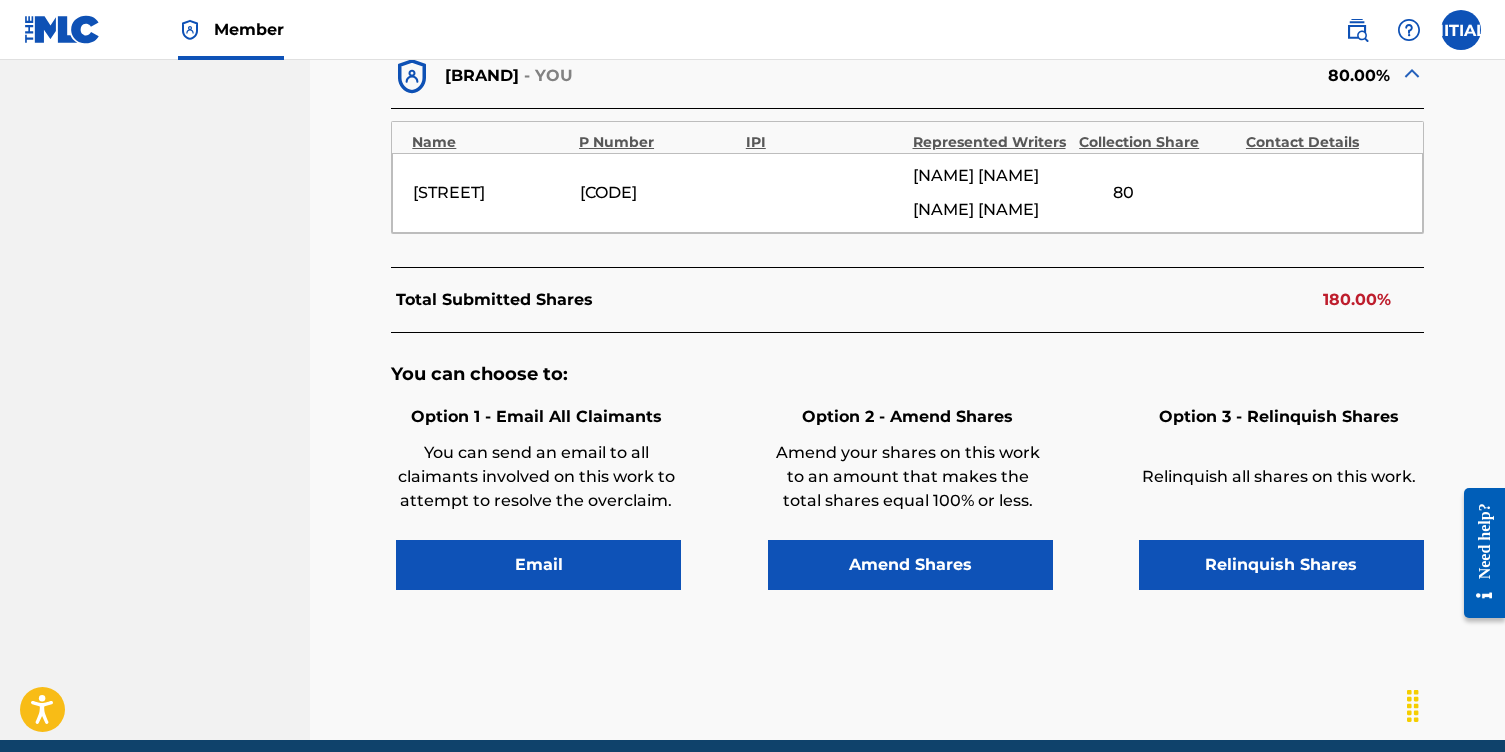 click on "Relinquish Shares" at bounding box center [1281, 565] 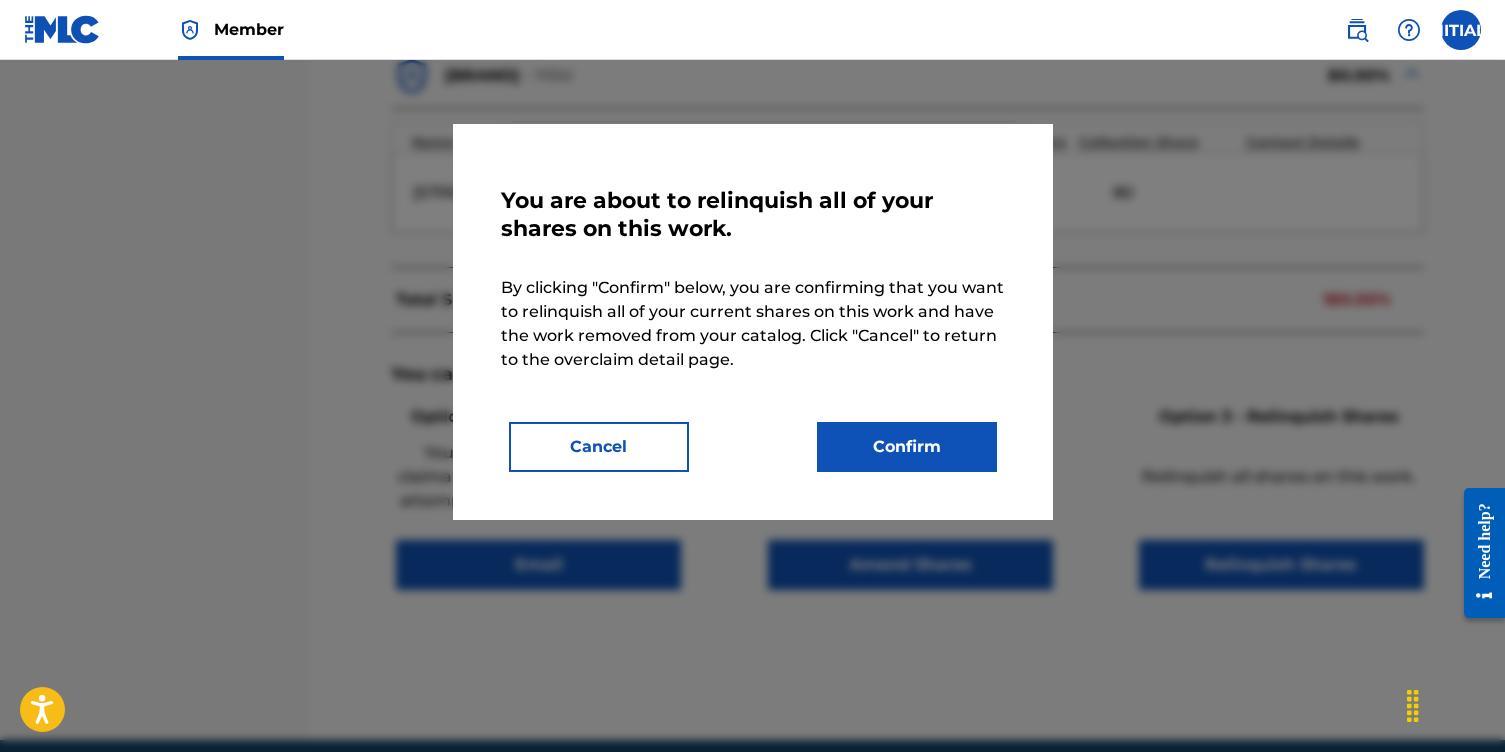 click on "Confirm" at bounding box center (907, 447) 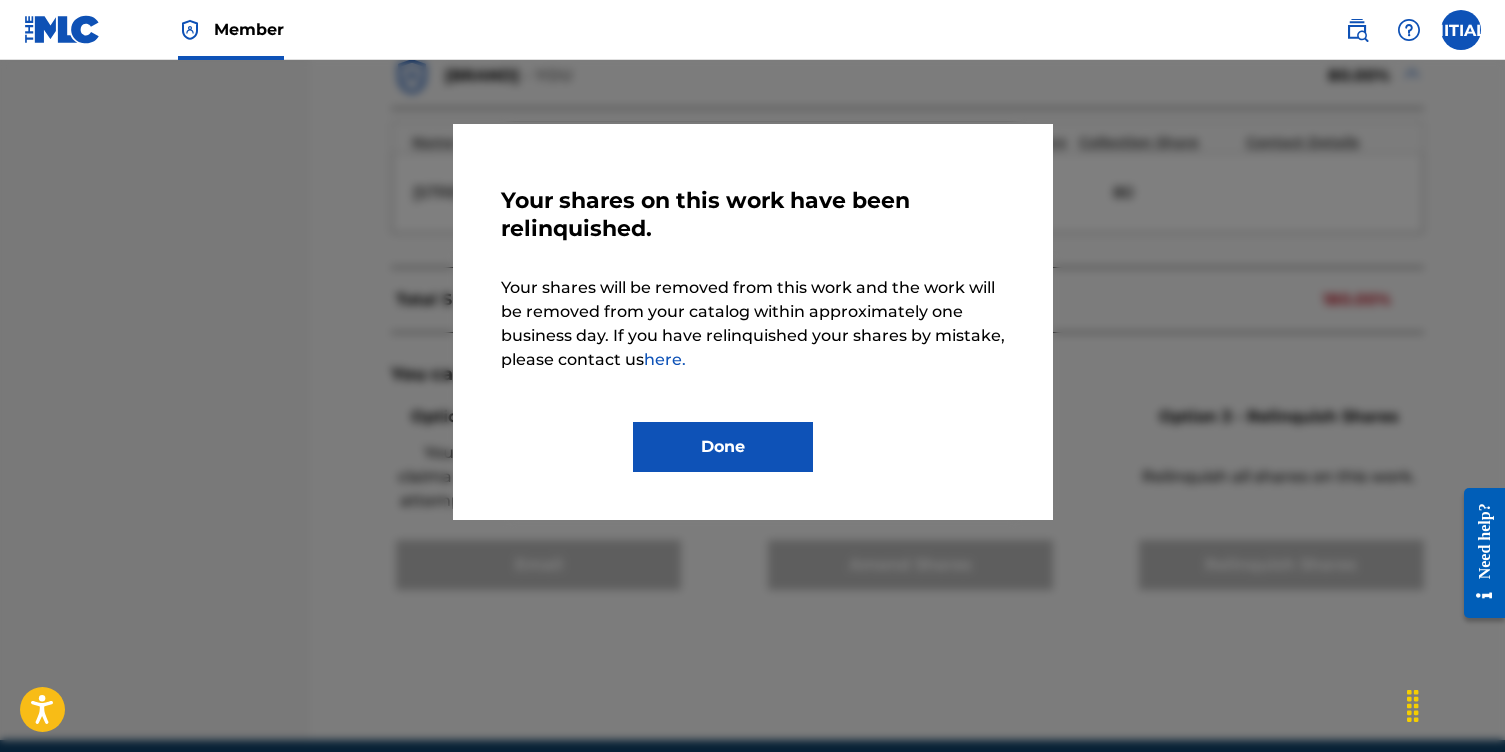 click on "Done" at bounding box center [723, 447] 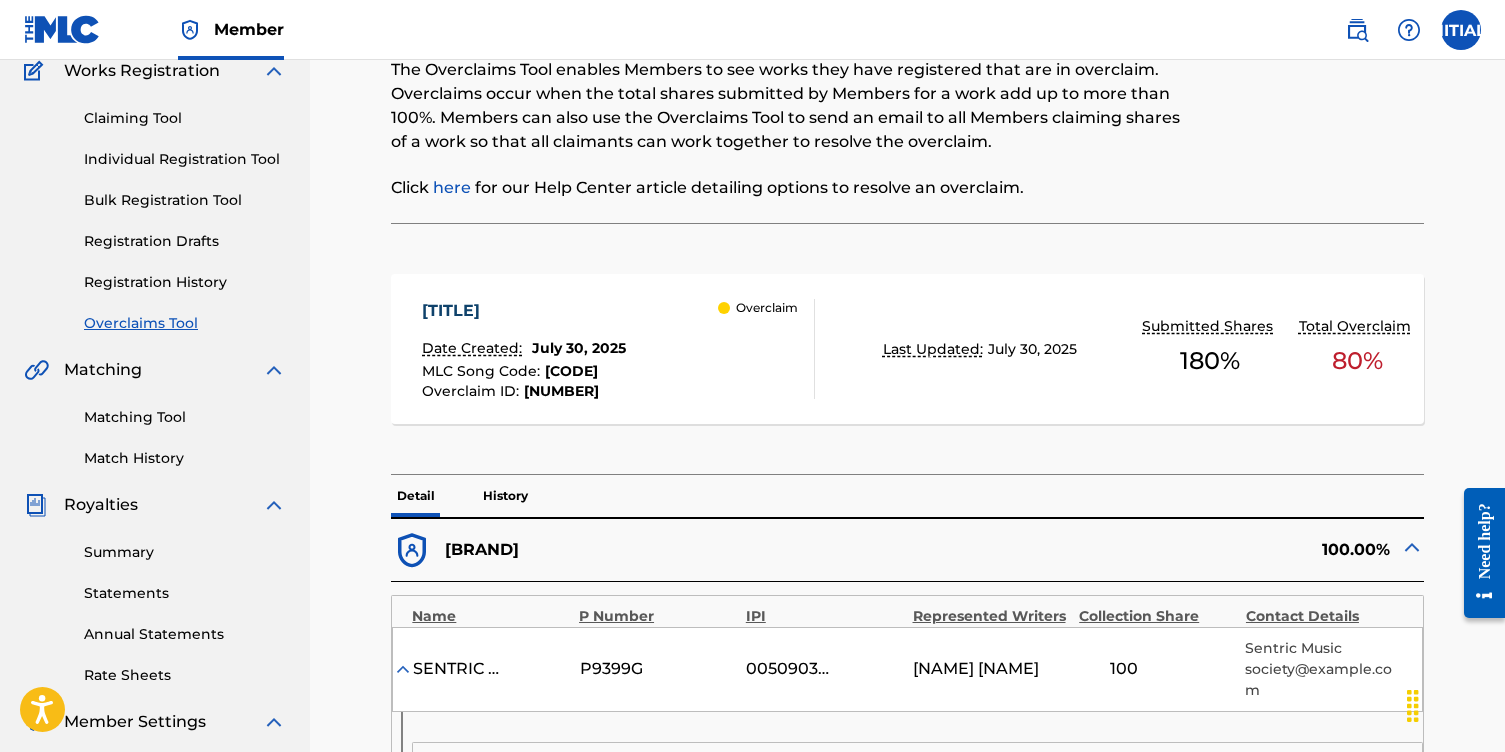 scroll, scrollTop: 0, scrollLeft: 0, axis: both 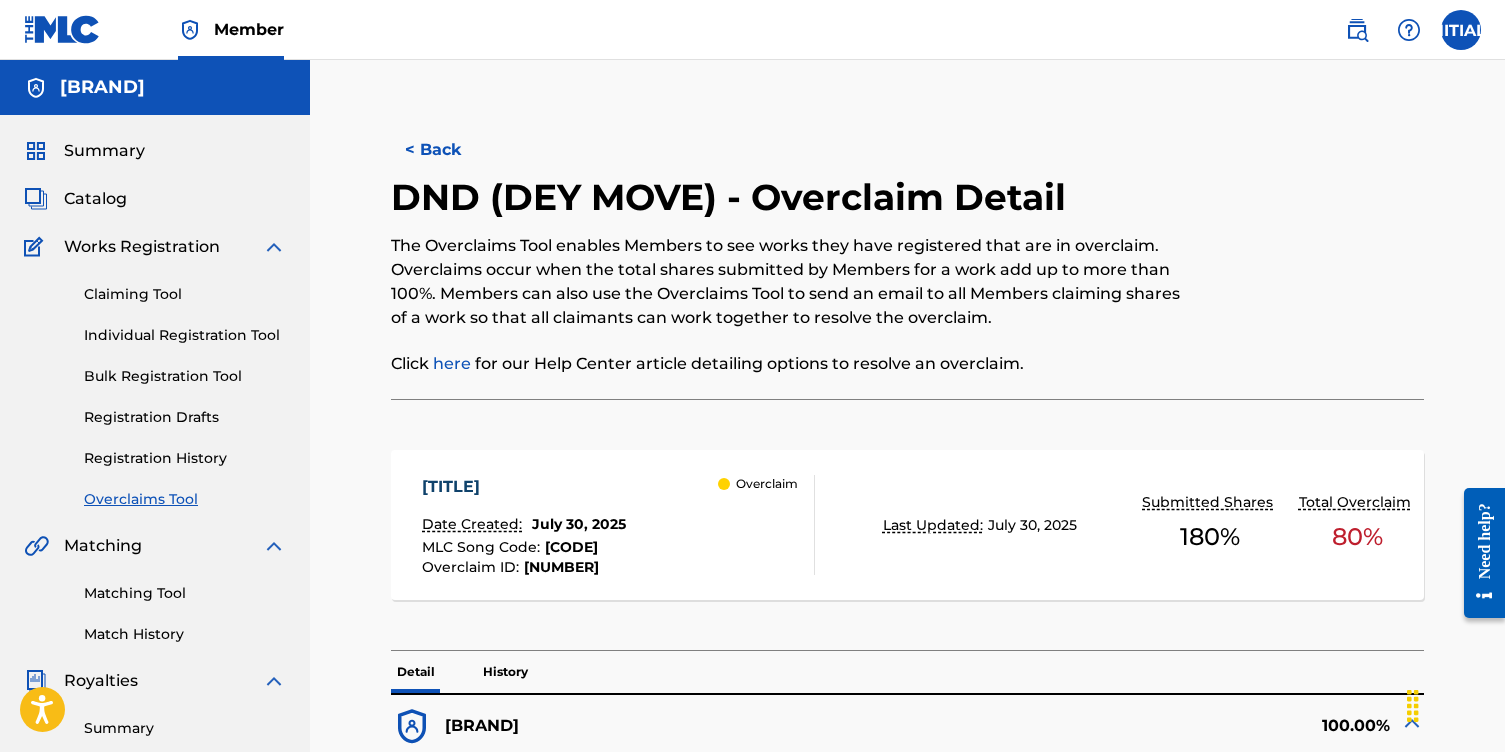 click on "< Back" at bounding box center (451, 150) 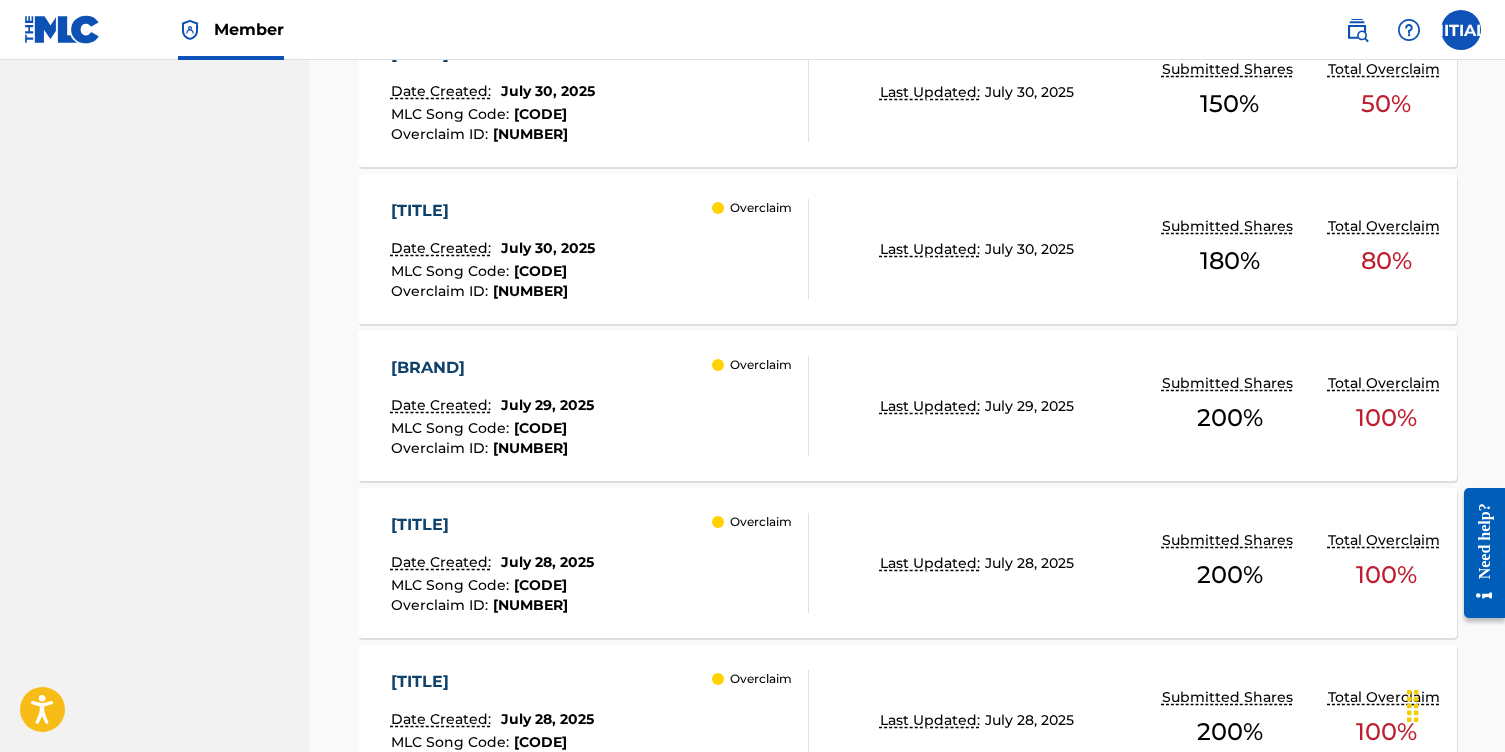 scroll, scrollTop: 1057, scrollLeft: 0, axis: vertical 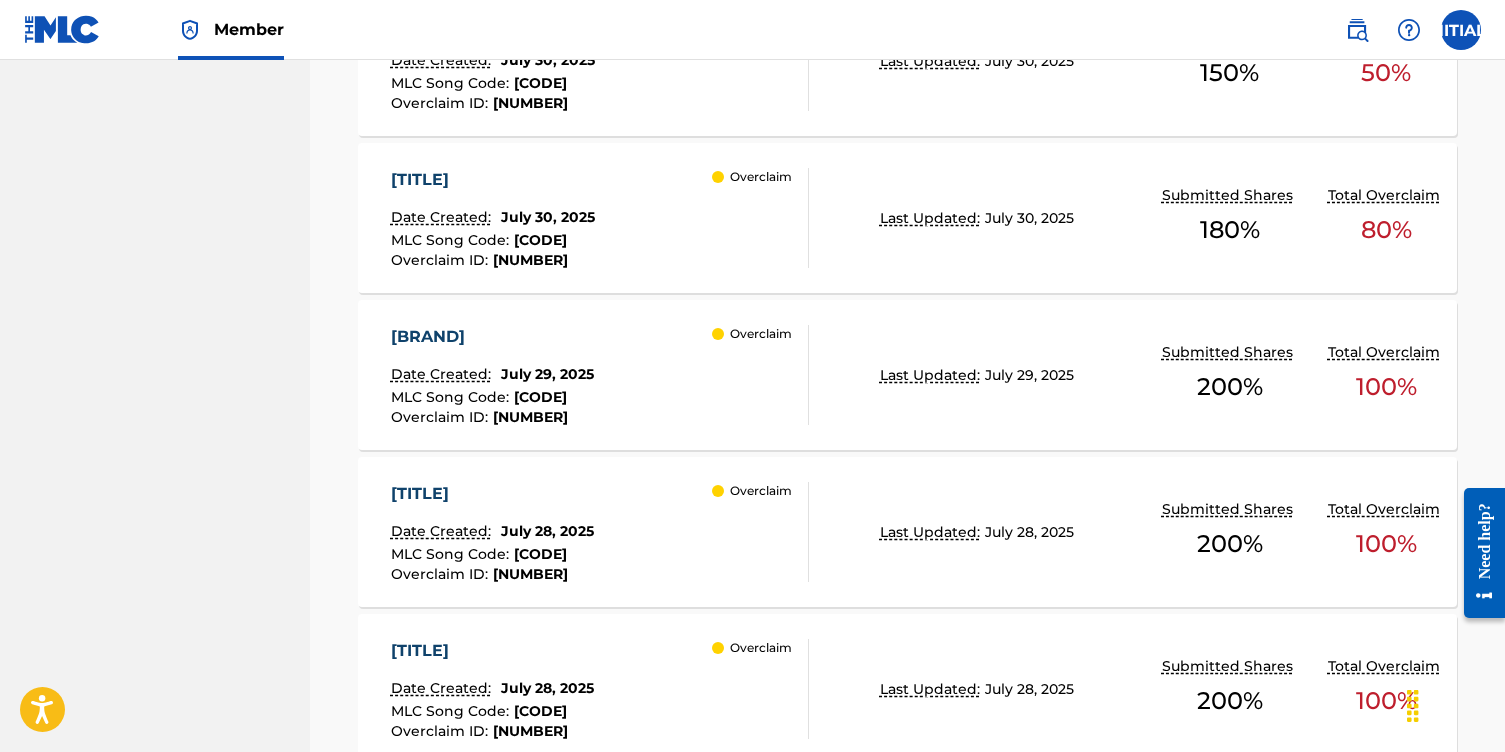 click on "[BRAND]" at bounding box center [492, 337] 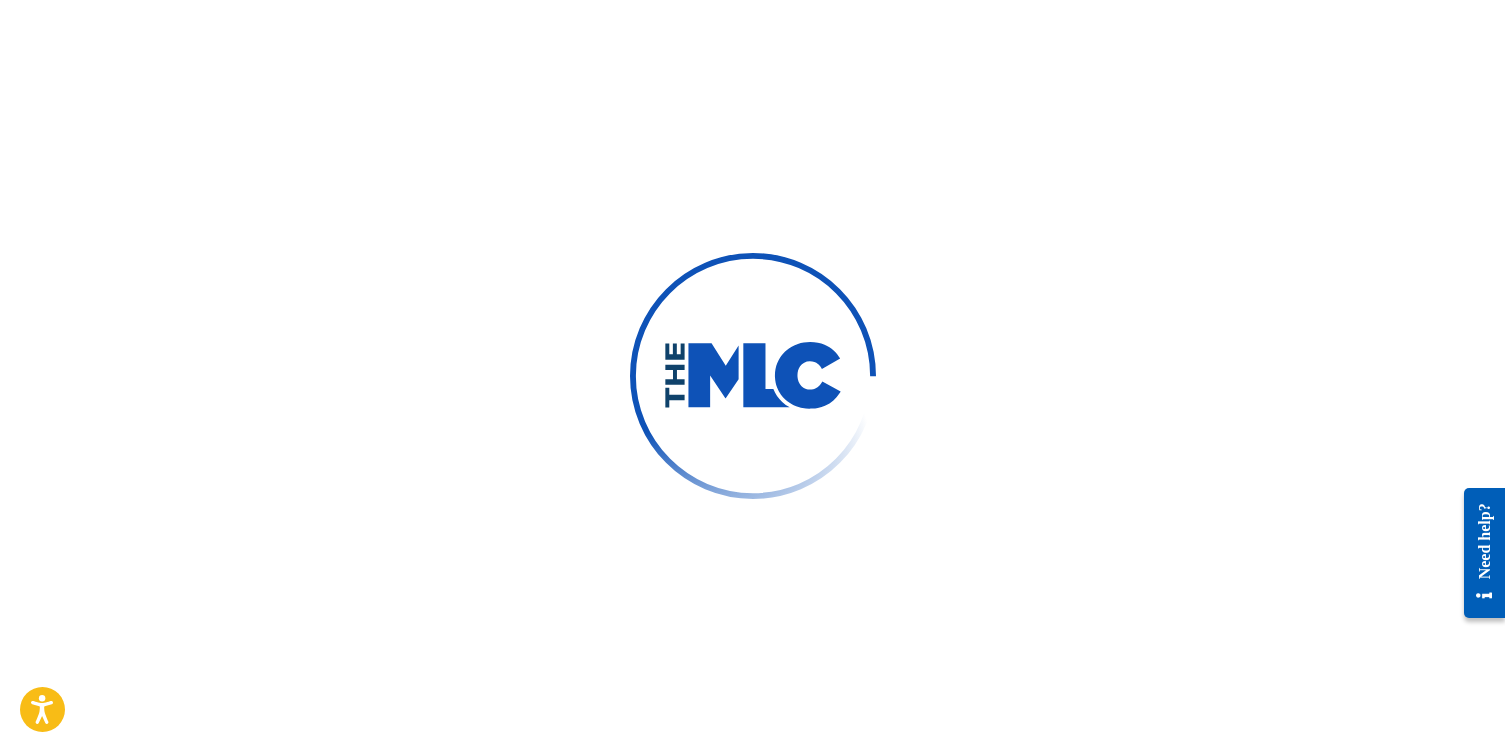 scroll, scrollTop: 0, scrollLeft: 0, axis: both 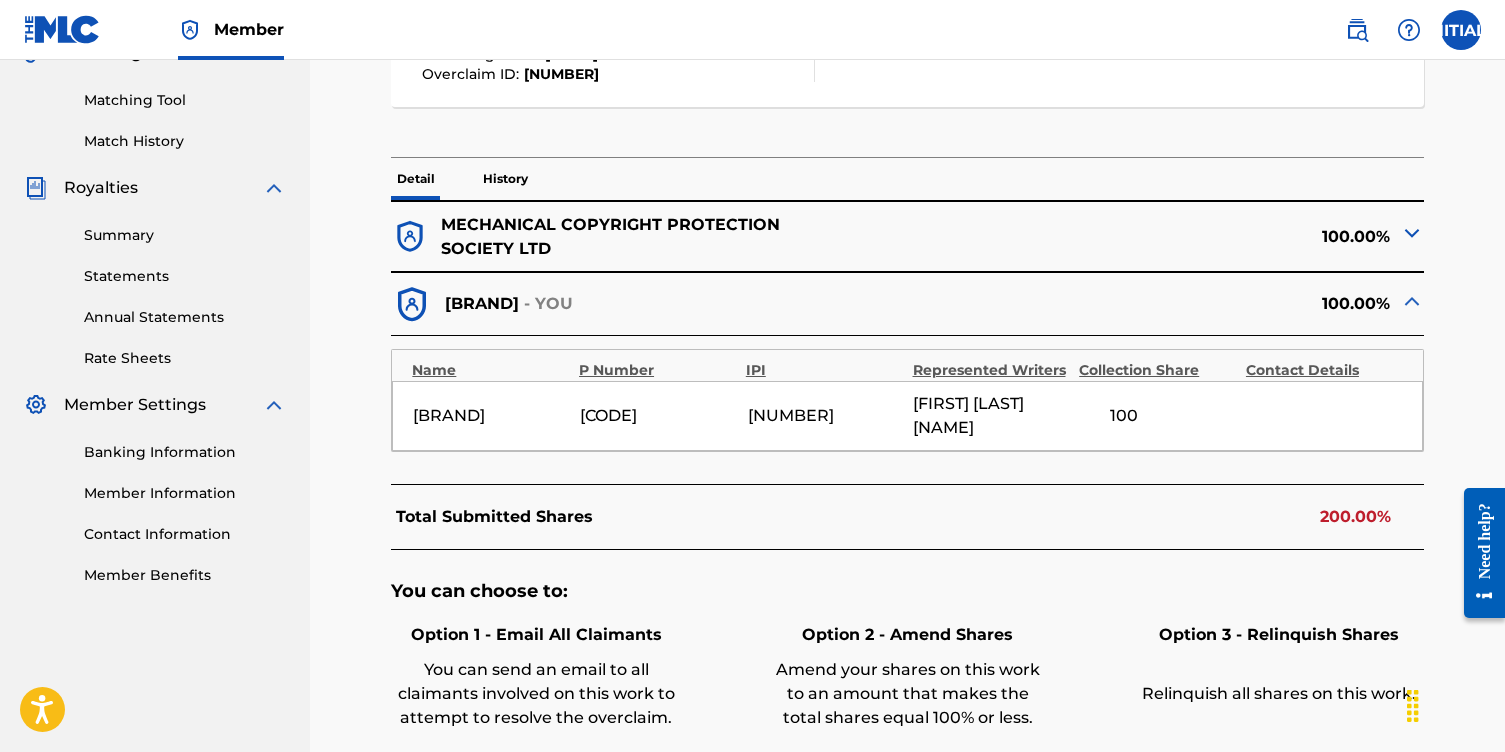click on "MECHANICAL COPYRIGHT PROTECTION SOCIETY LTD" at bounding box center (647, 237) 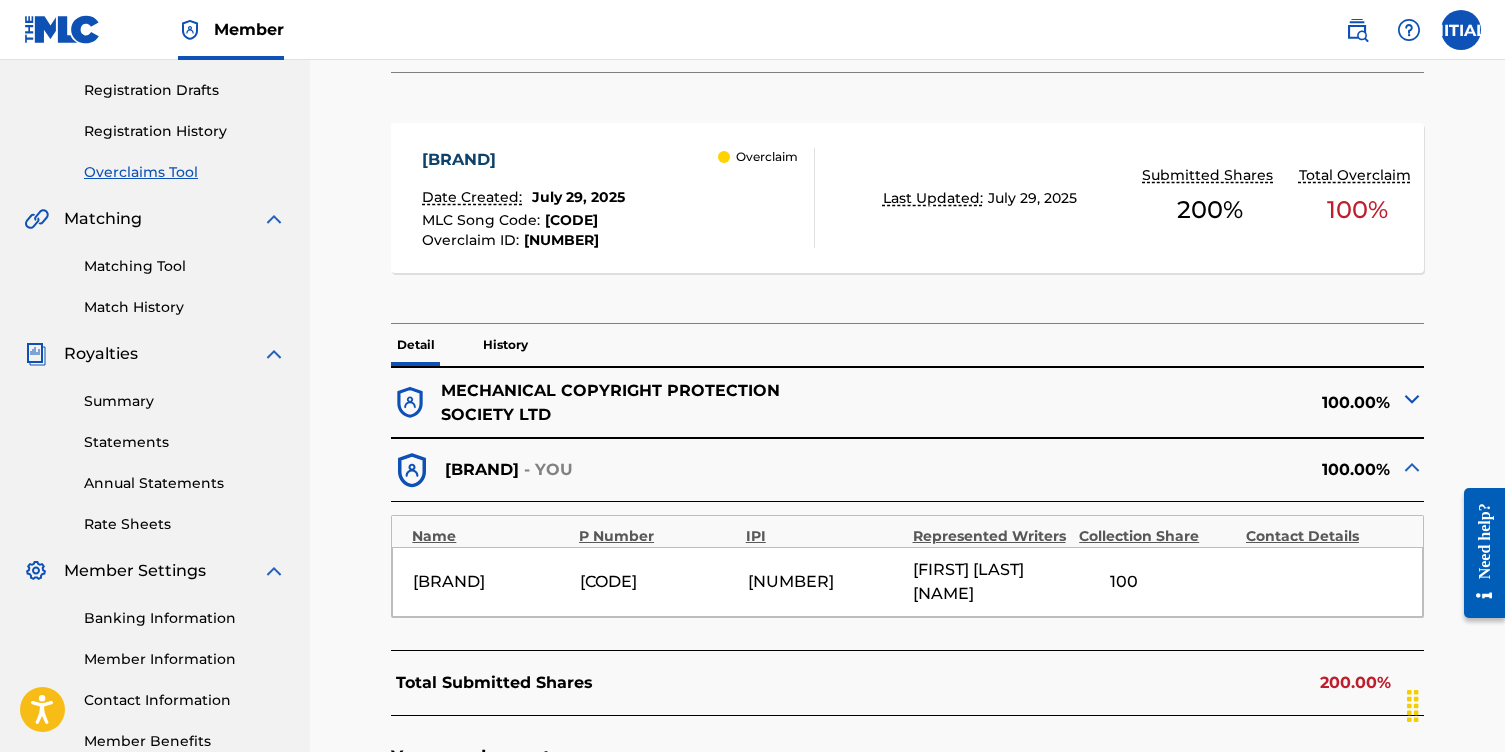 scroll, scrollTop: 283, scrollLeft: 0, axis: vertical 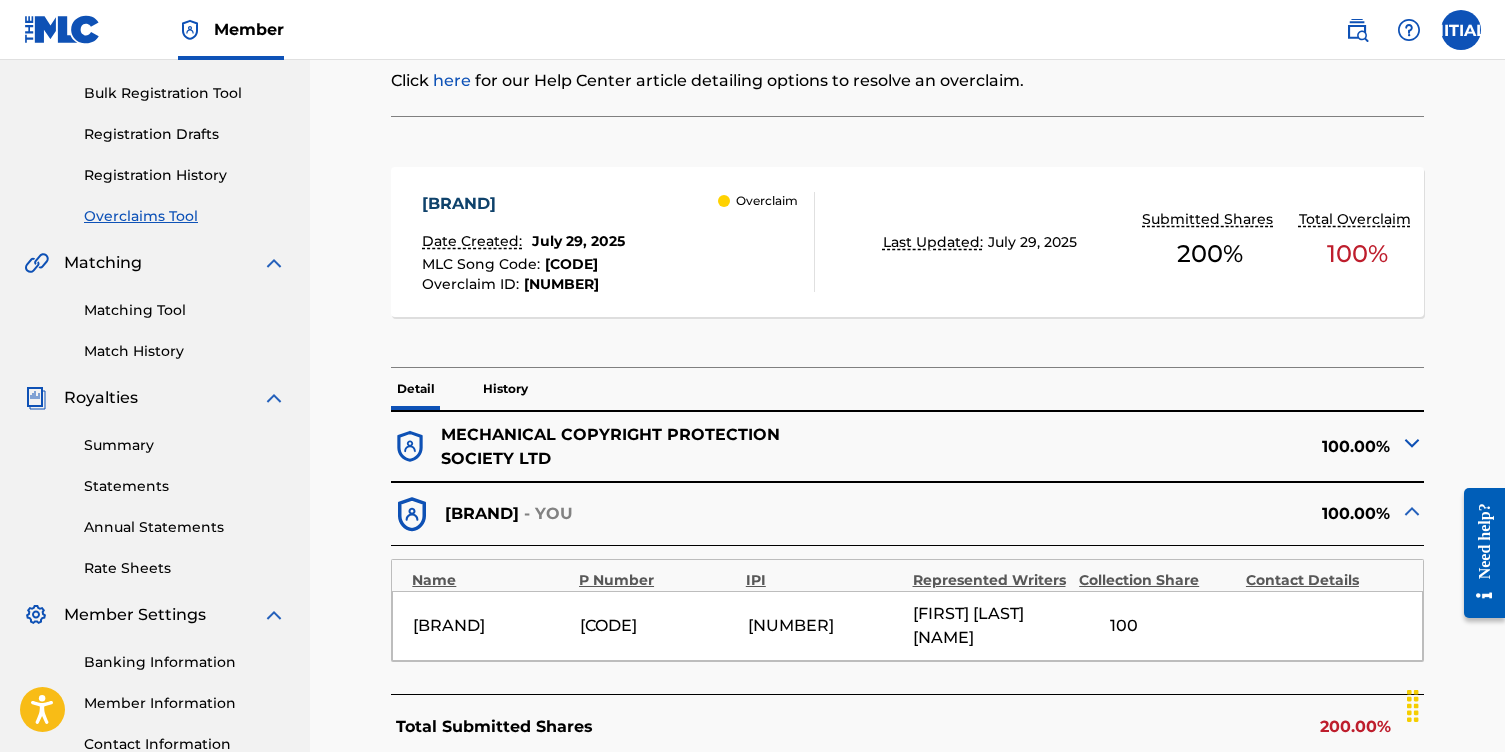 click on "100.00%" at bounding box center (1166, 447) 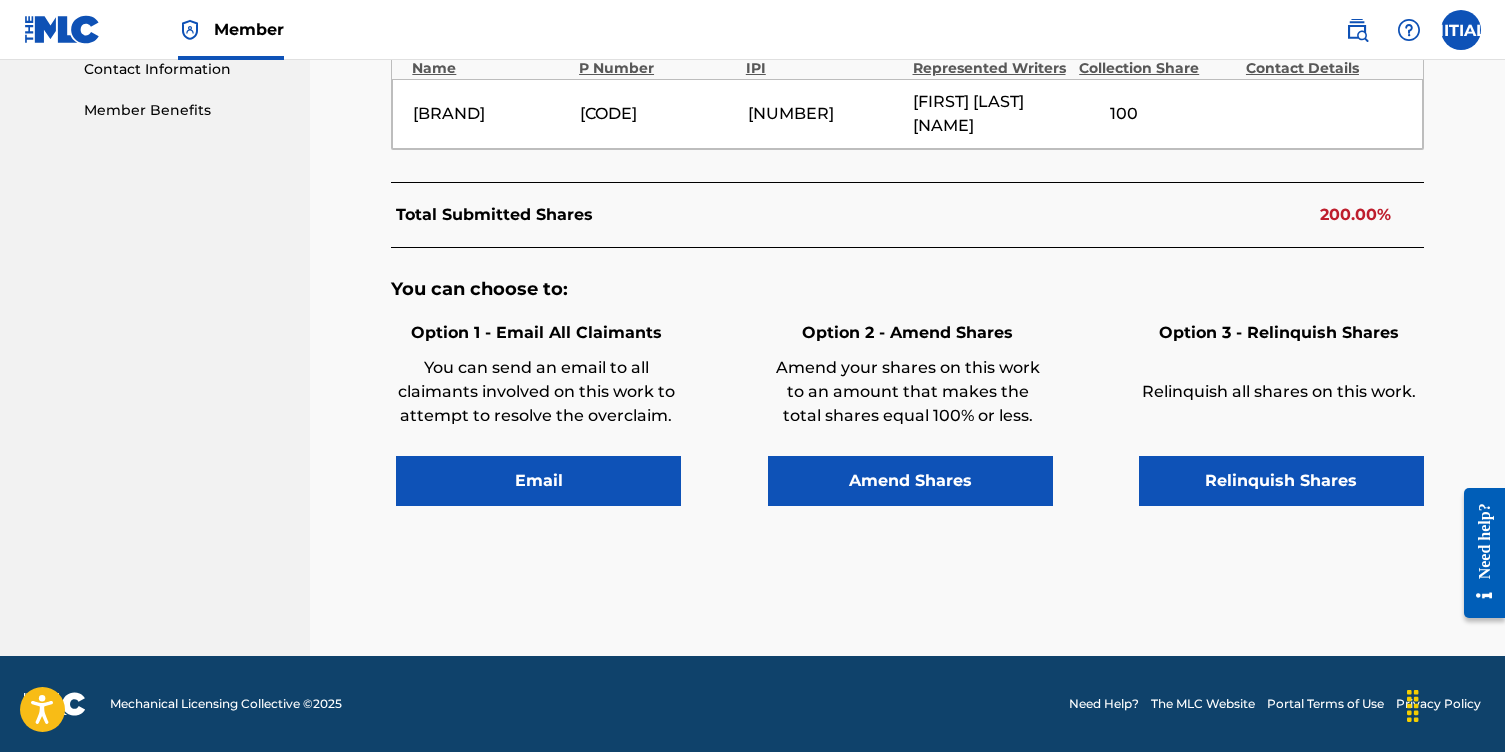 scroll, scrollTop: 0, scrollLeft: 0, axis: both 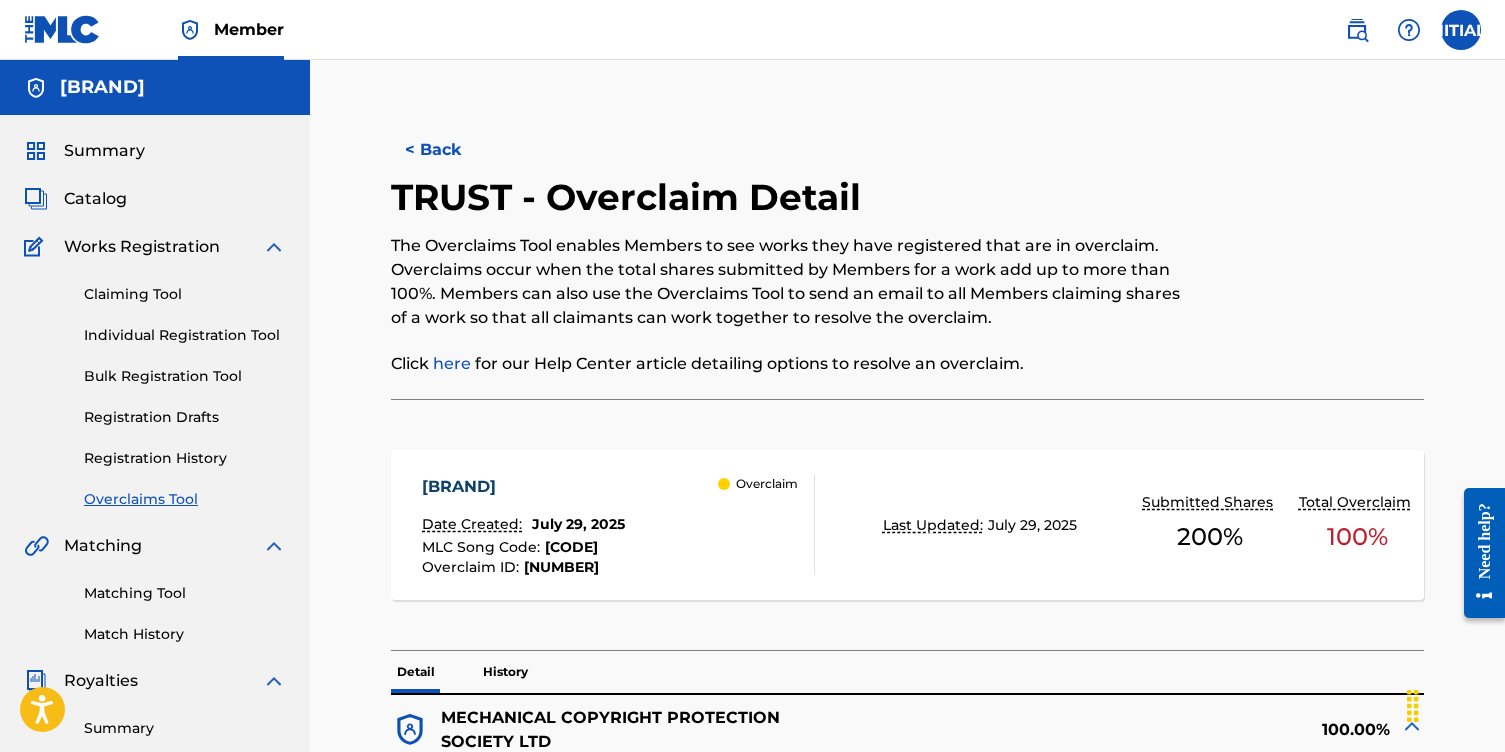 click on "< Back" at bounding box center [451, 150] 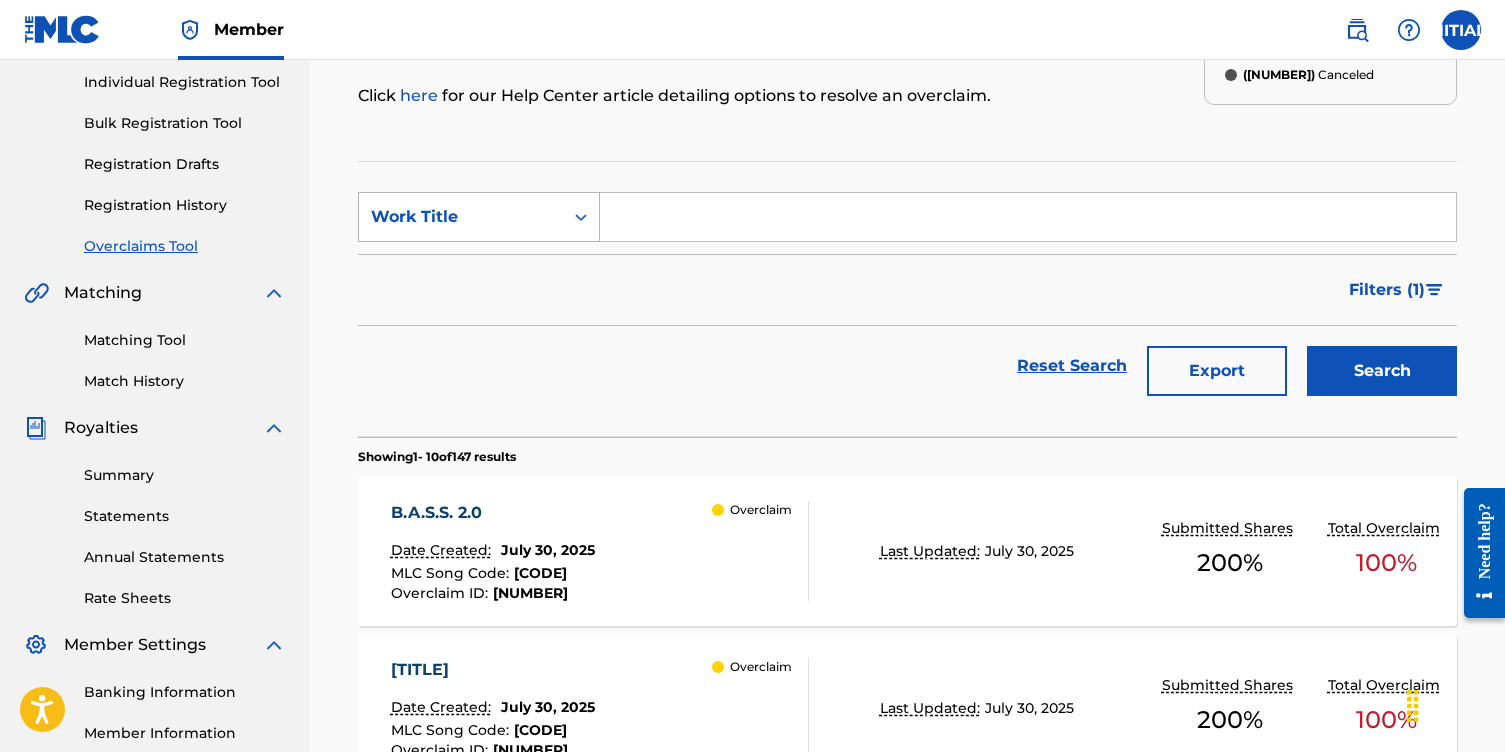 scroll, scrollTop: 0, scrollLeft: 0, axis: both 